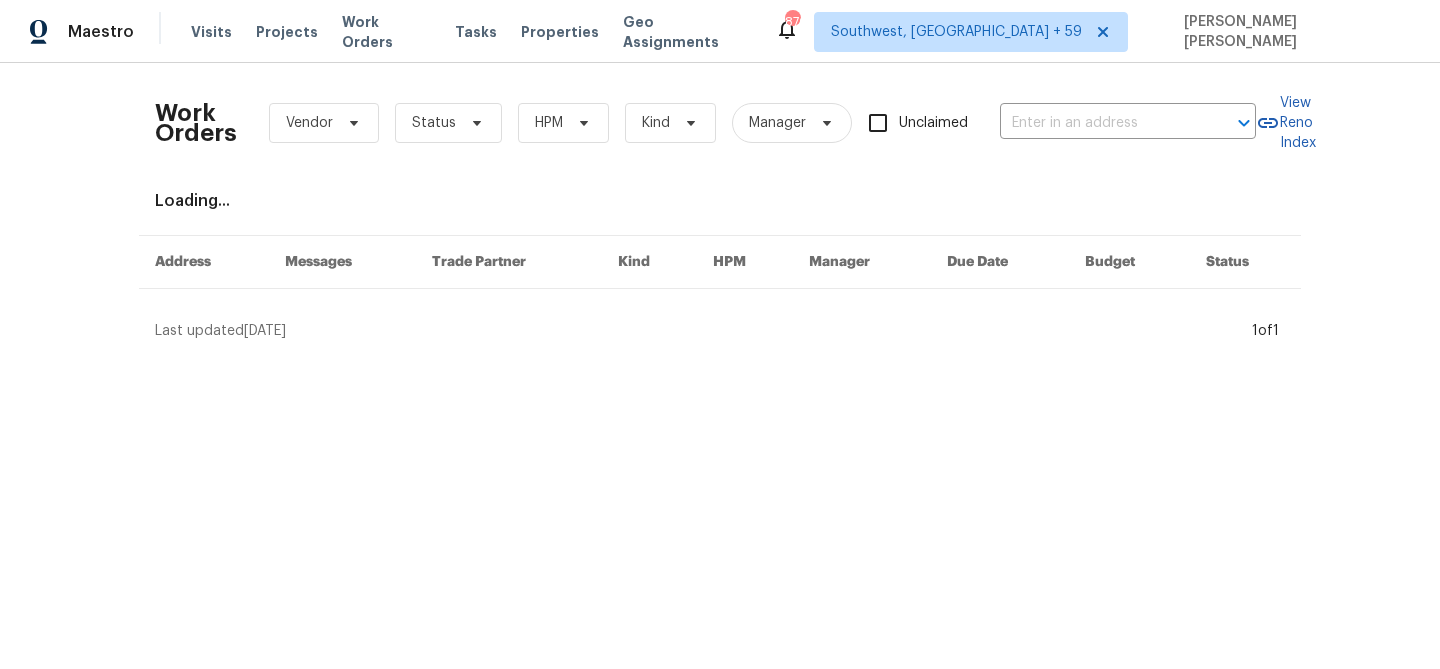 scroll, scrollTop: 0, scrollLeft: 0, axis: both 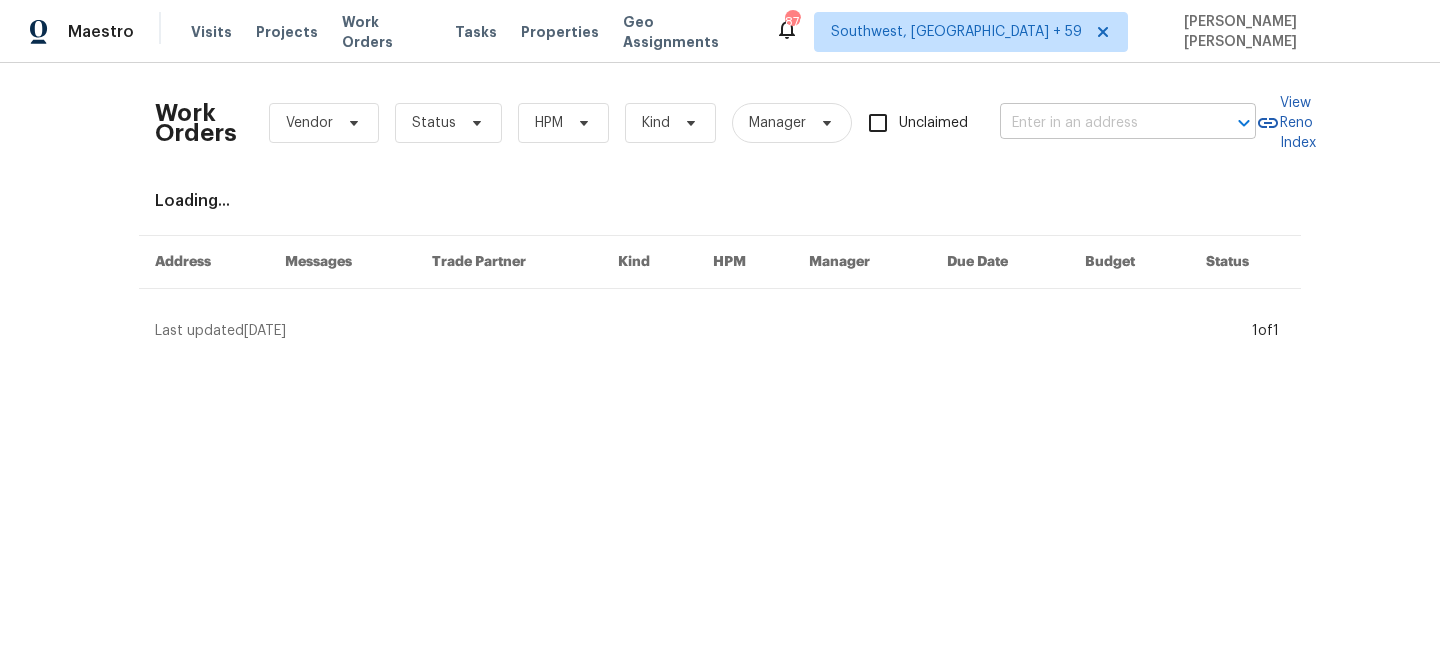 click at bounding box center [1100, 123] 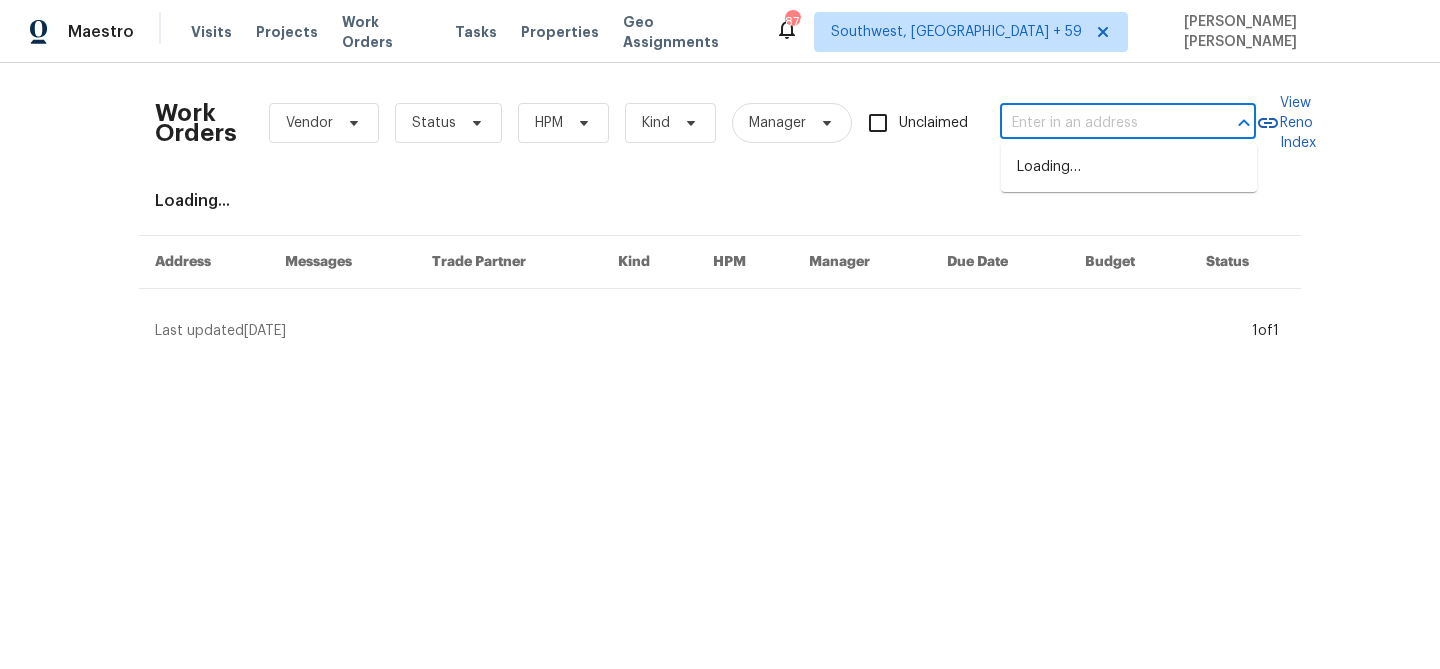 paste on "[STREET_ADDRESS]" 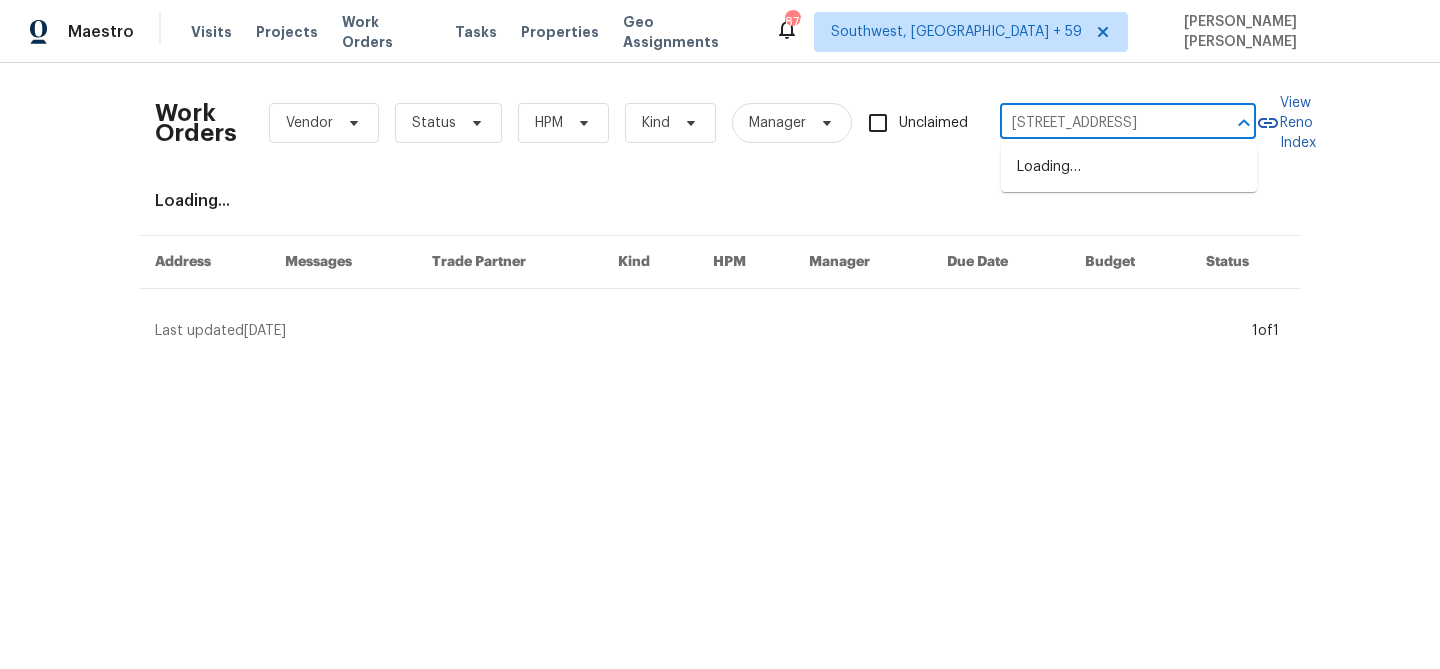 scroll, scrollTop: 0, scrollLeft: 20, axis: horizontal 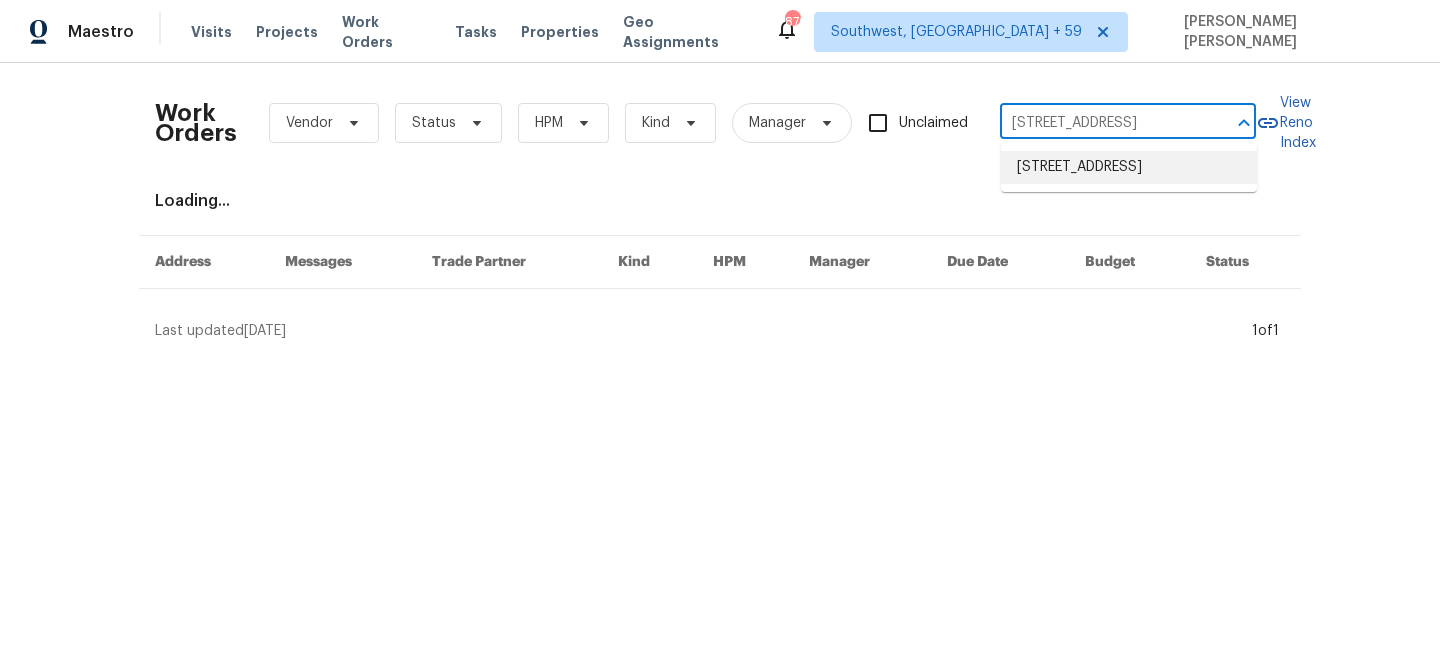 click on "[STREET_ADDRESS]" at bounding box center [1129, 167] 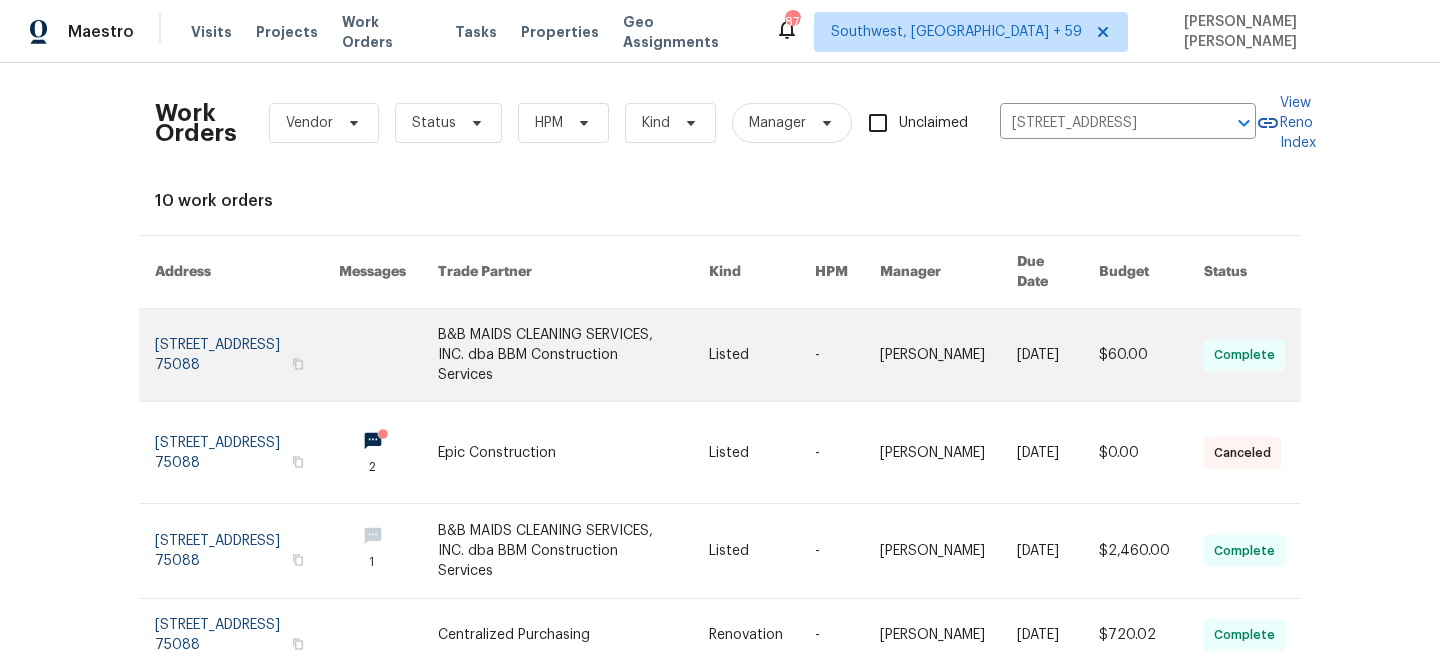 click at bounding box center (1058, 355) 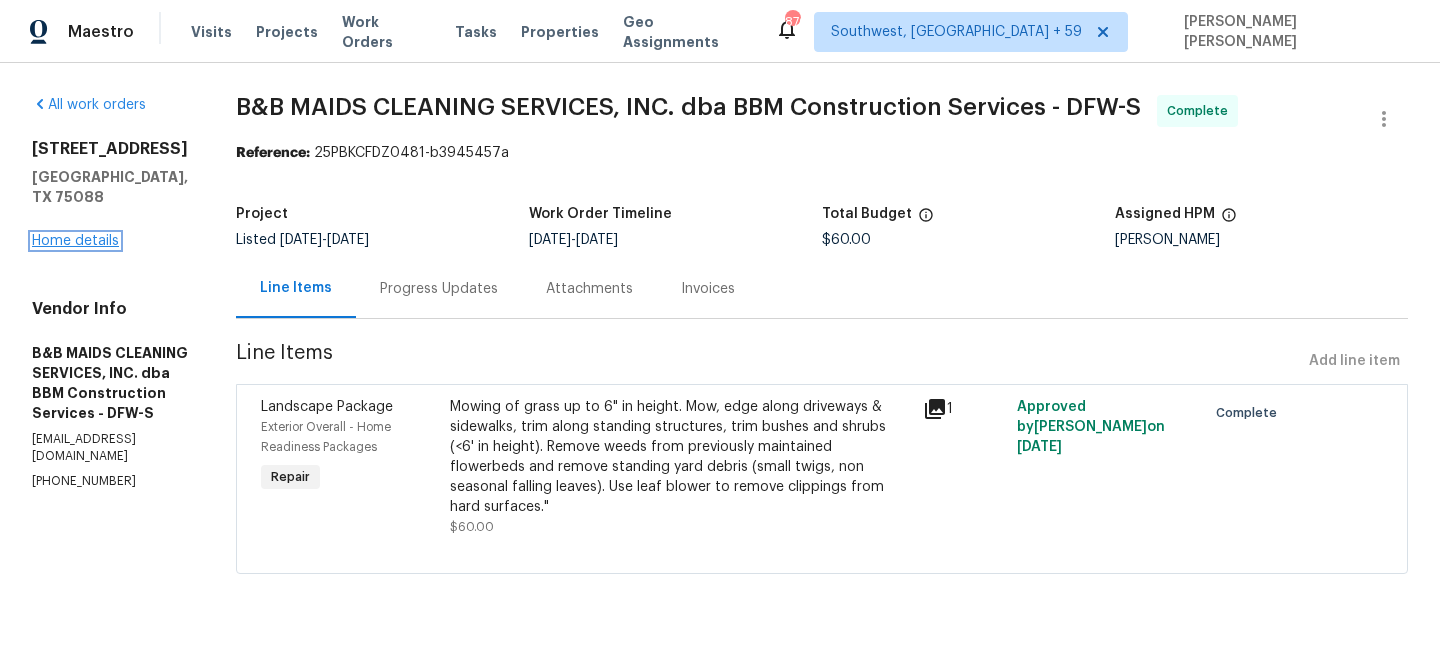 click on "Home details" at bounding box center (75, 241) 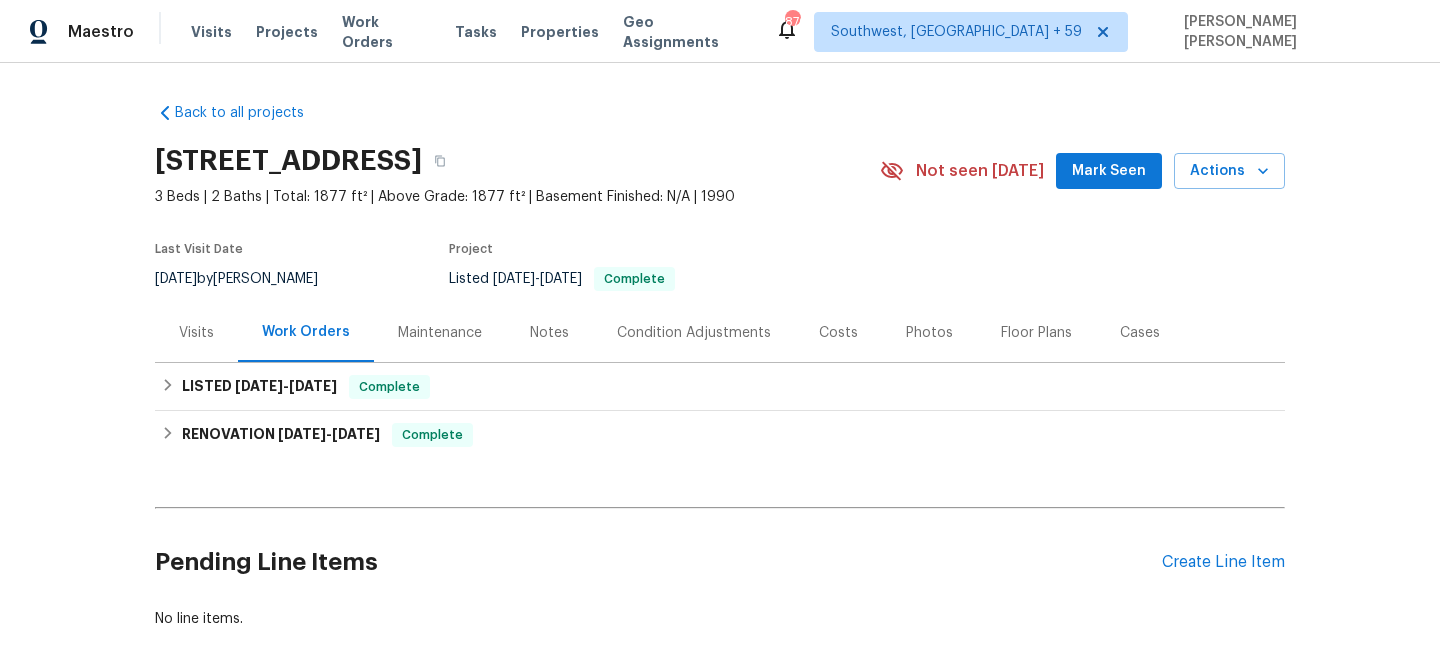click on "Visits" at bounding box center (196, 333) 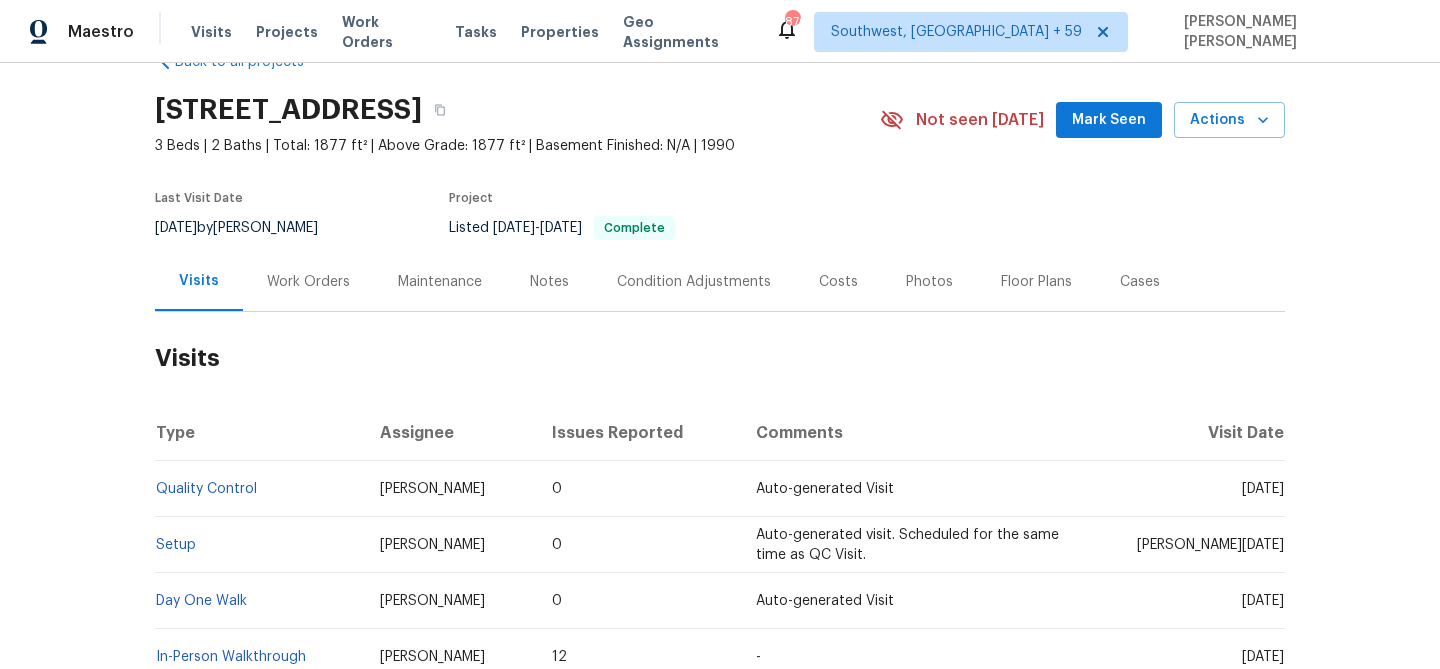 scroll, scrollTop: 203, scrollLeft: 0, axis: vertical 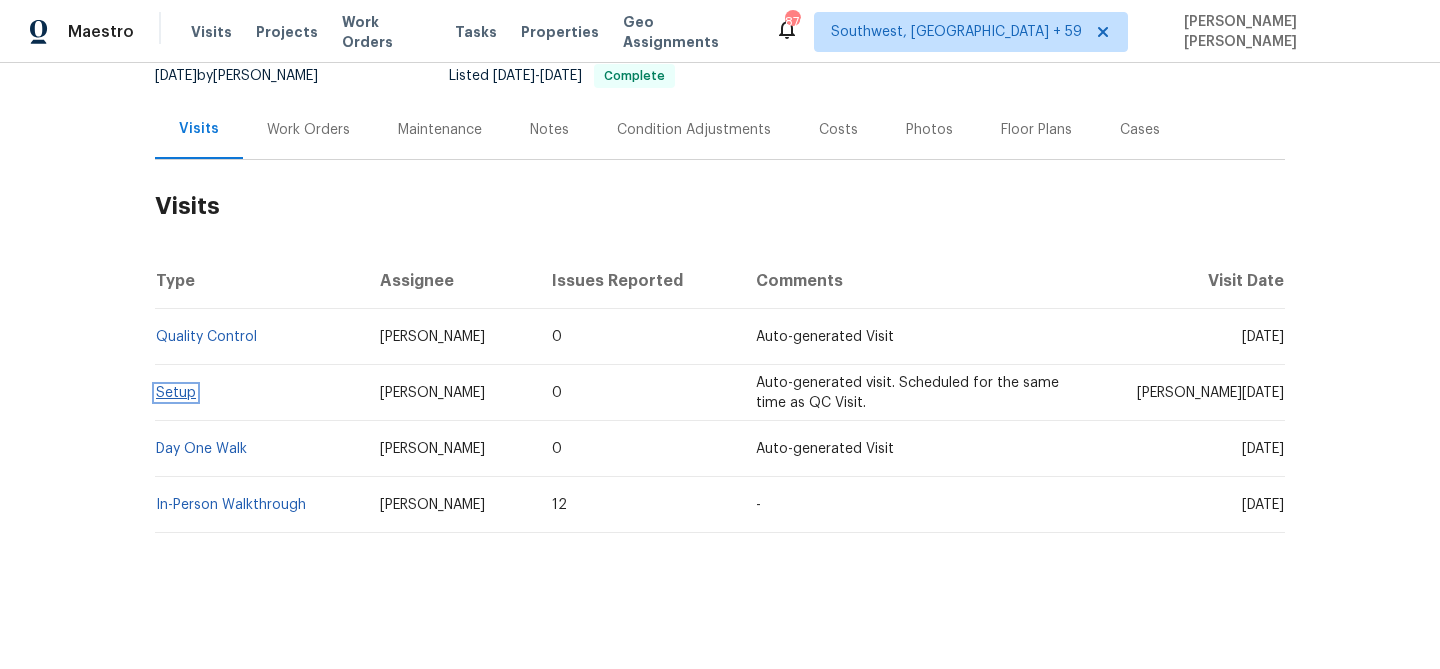 click on "Setup" at bounding box center [176, 393] 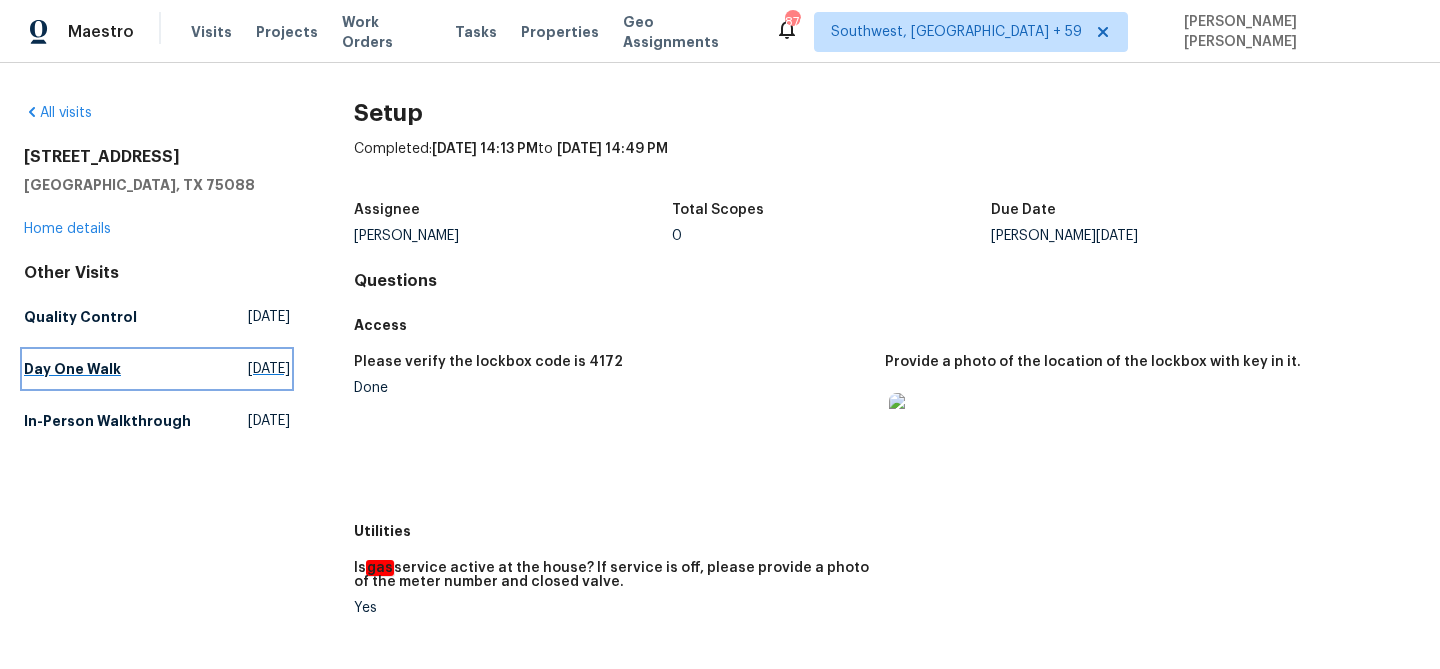 click on "Day One Walk" at bounding box center (72, 369) 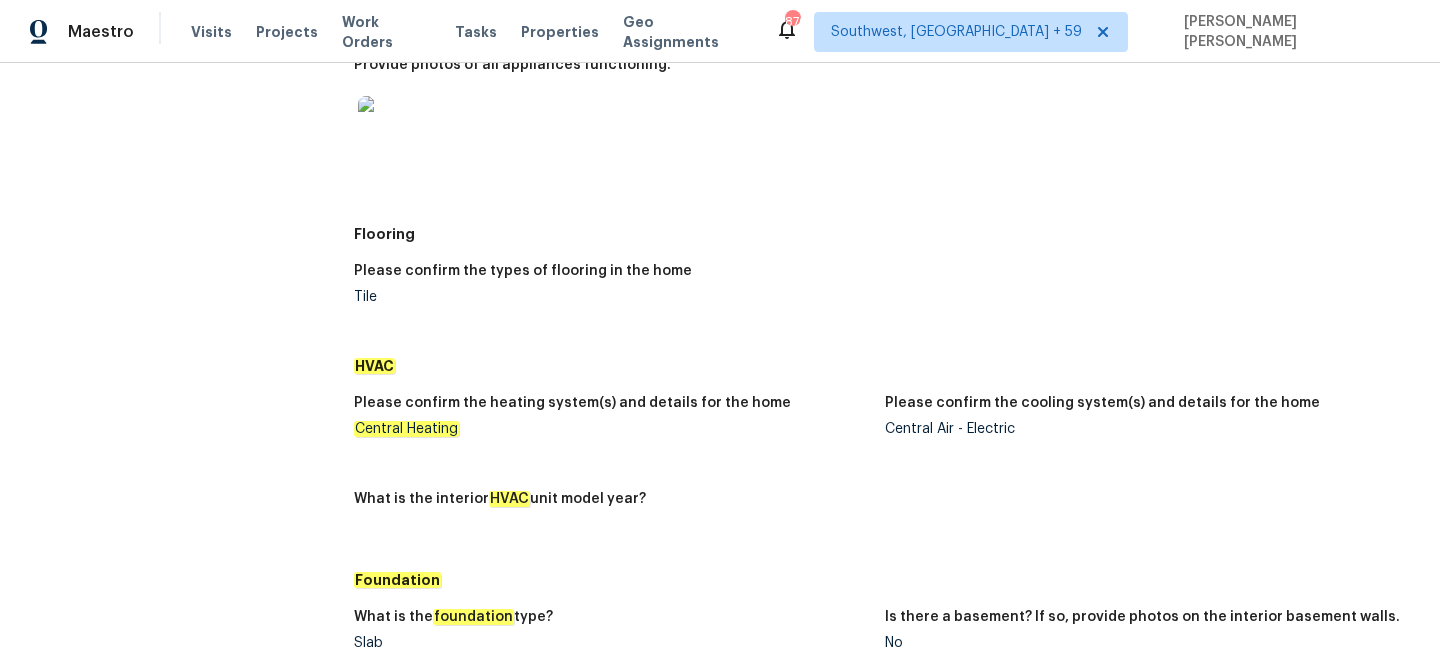 scroll, scrollTop: 0, scrollLeft: 0, axis: both 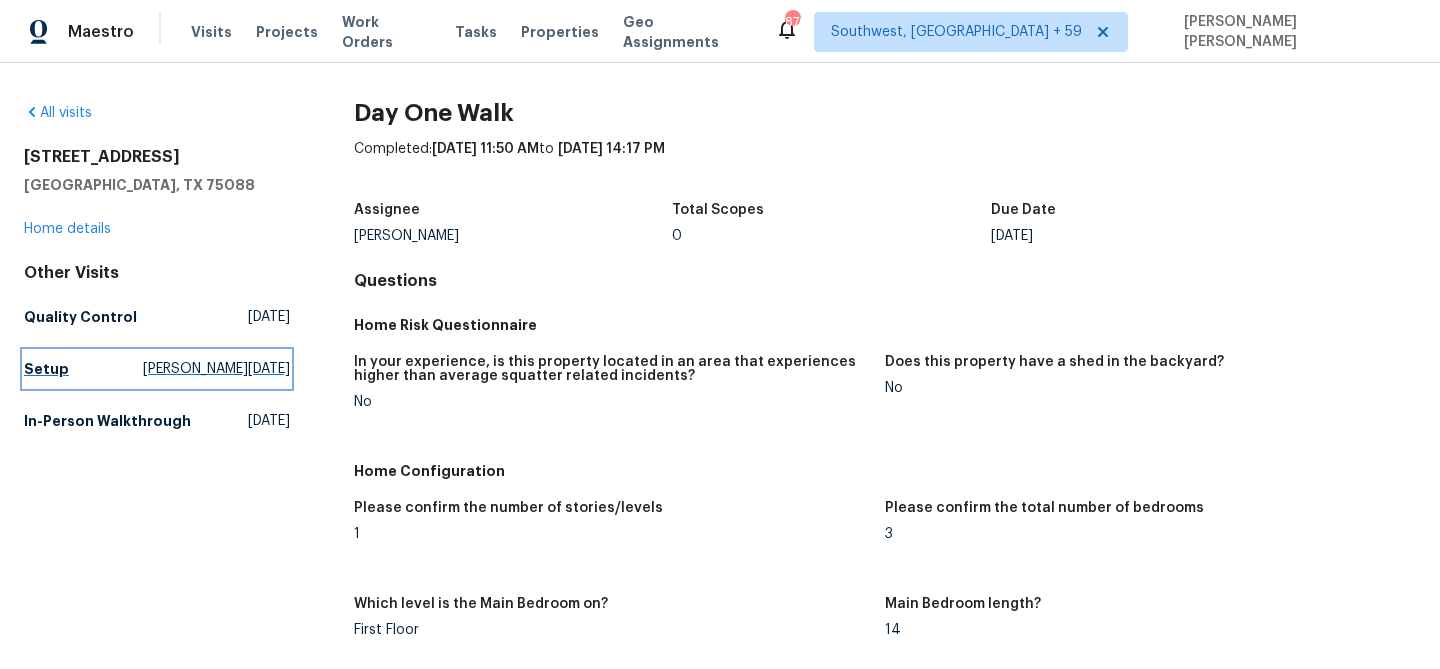 click on "Setup" at bounding box center (46, 369) 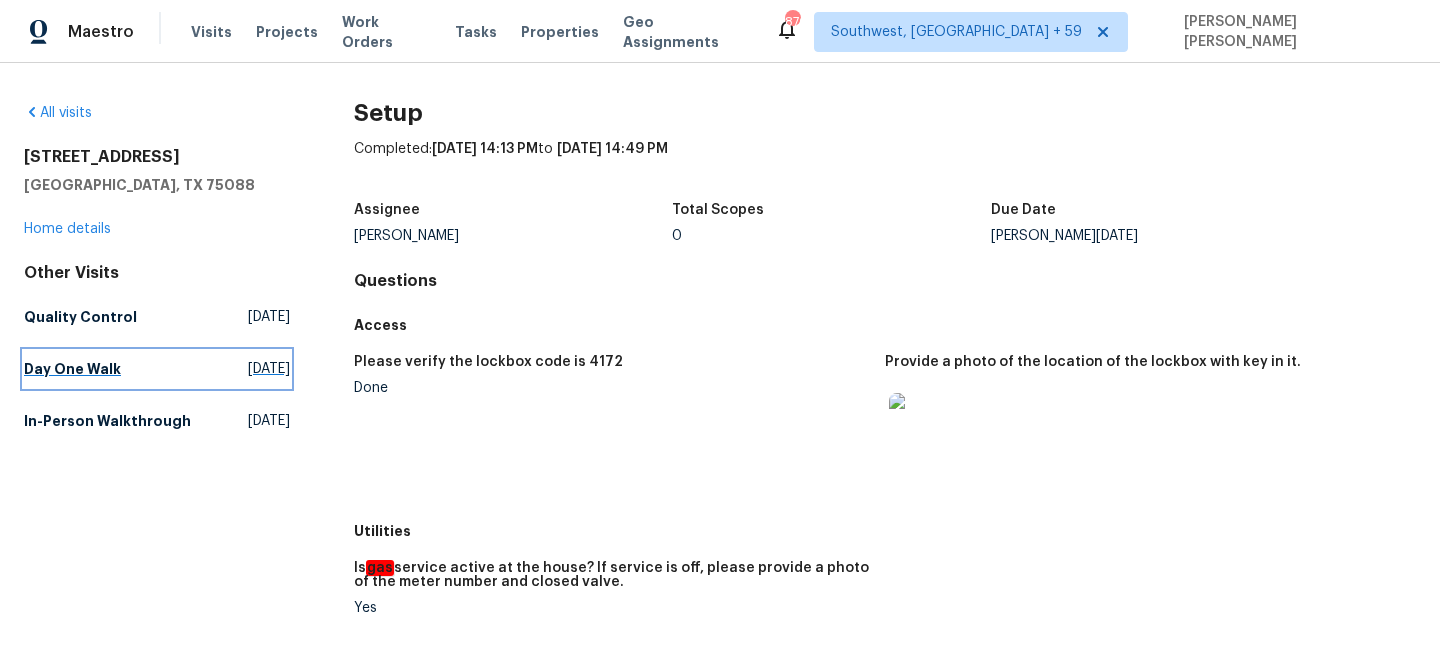 click on "Day One Walk" at bounding box center [72, 369] 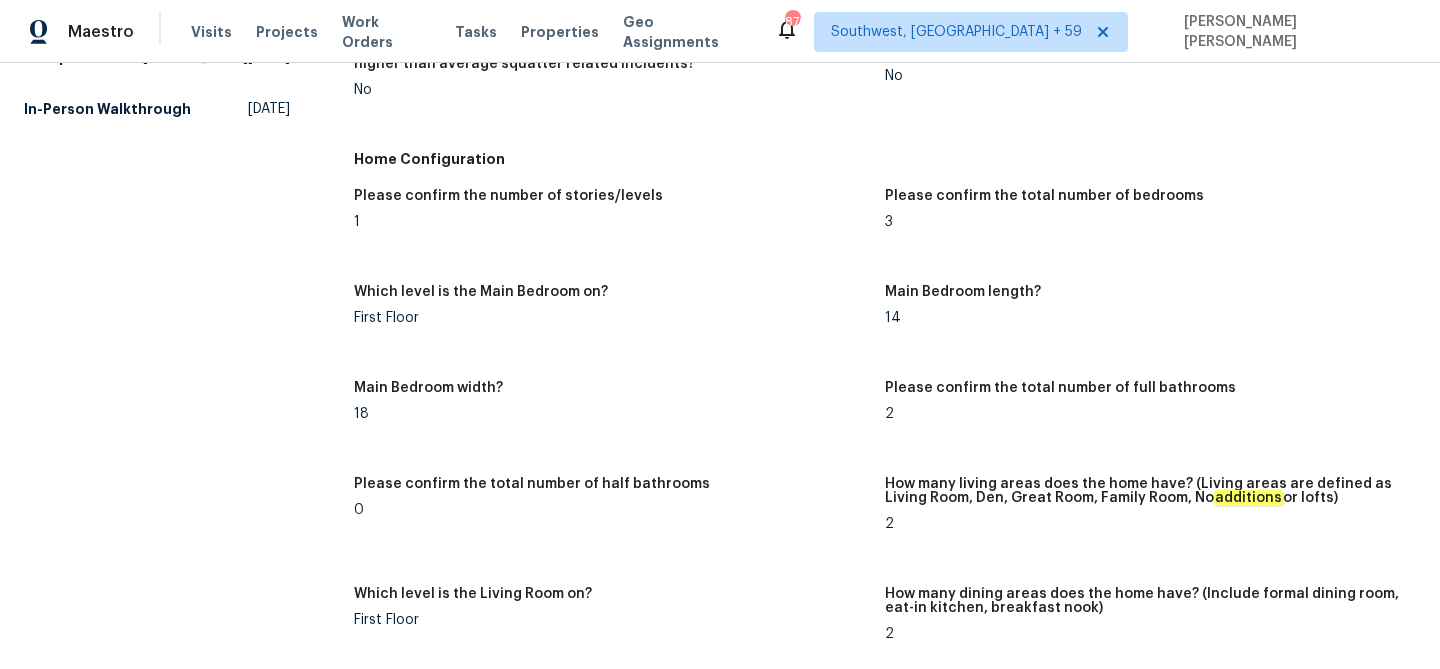 scroll, scrollTop: 0, scrollLeft: 0, axis: both 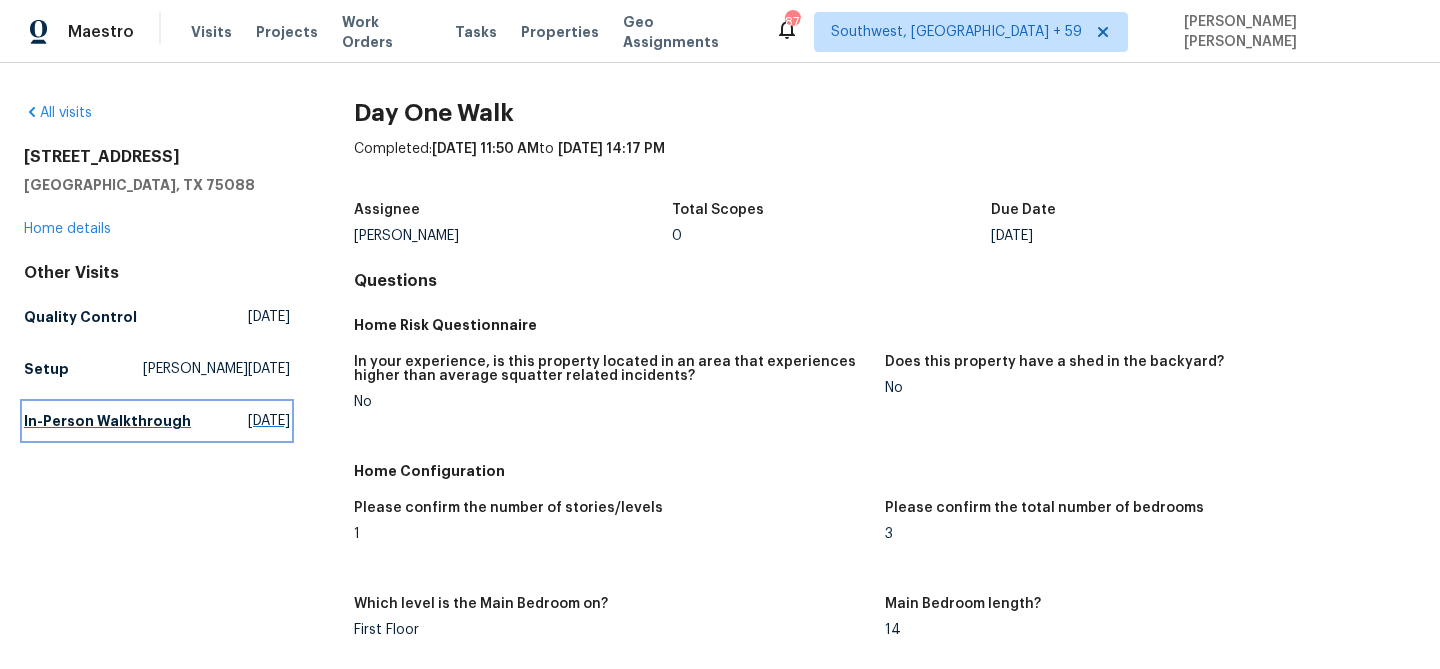 click on "In-Person Walkthrough" at bounding box center [107, 421] 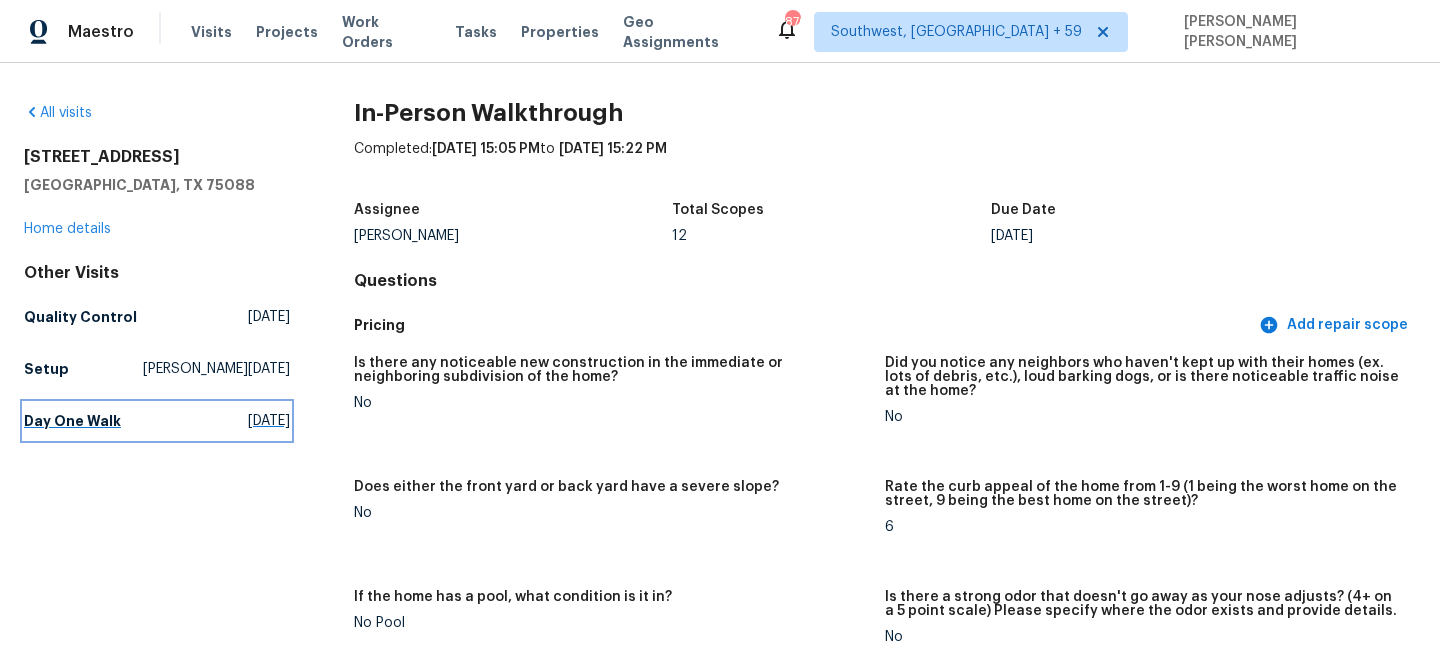 click on "Day One Walk" at bounding box center (72, 421) 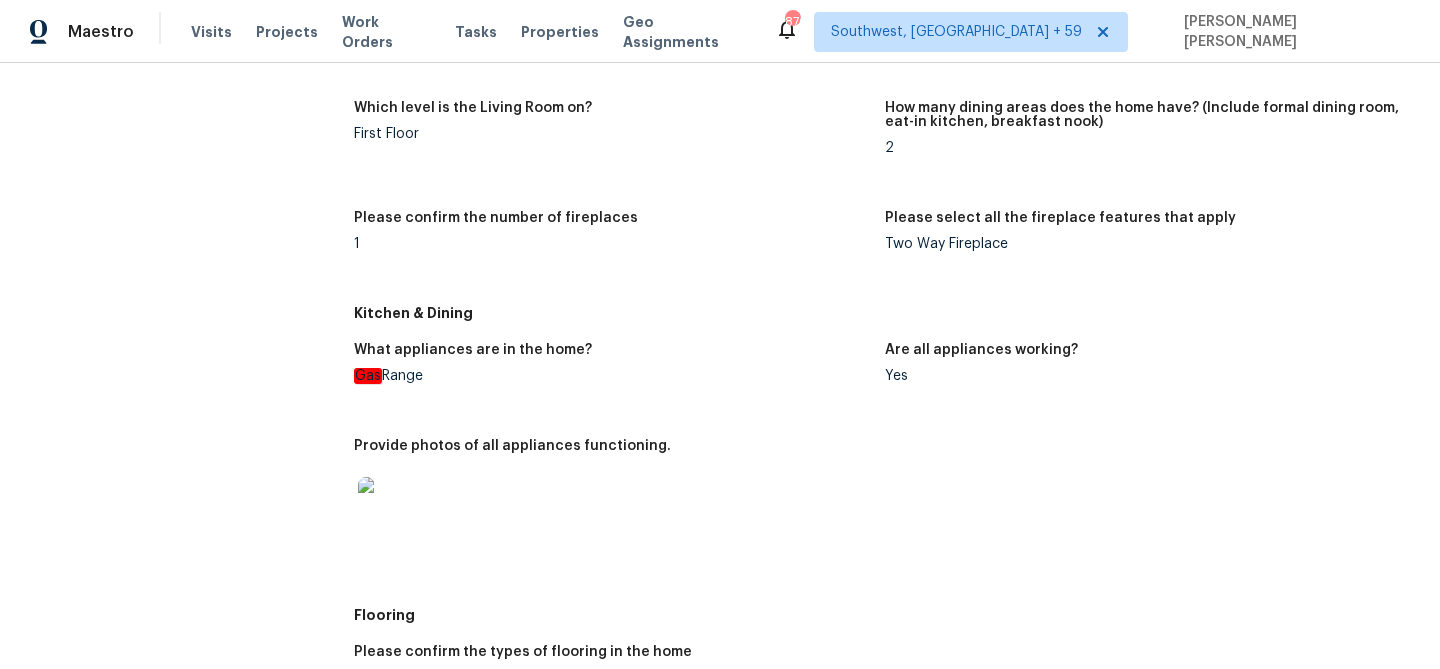 scroll, scrollTop: 800, scrollLeft: 0, axis: vertical 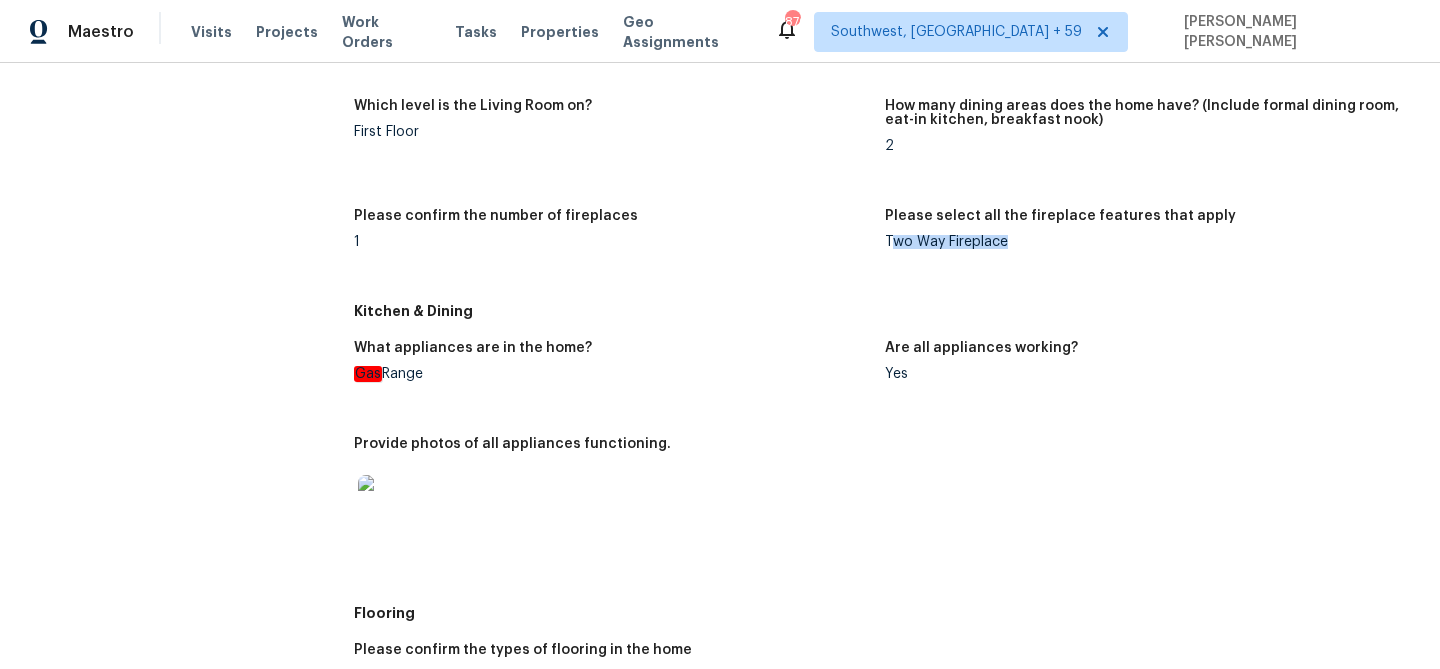 drag, startPoint x: 890, startPoint y: 245, endPoint x: 1048, endPoint y: 249, distance: 158.05063 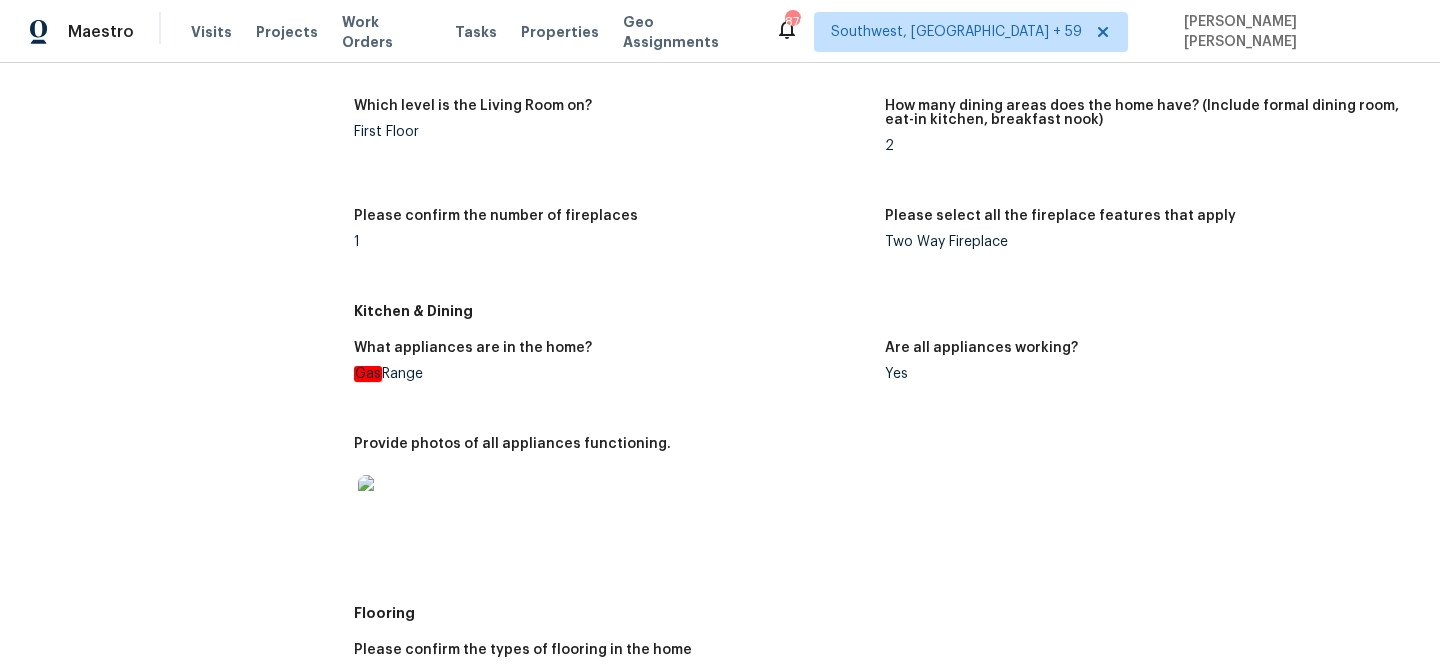 click on "Please select all the fireplace features that apply Two Way Fireplace" at bounding box center [1150, 245] 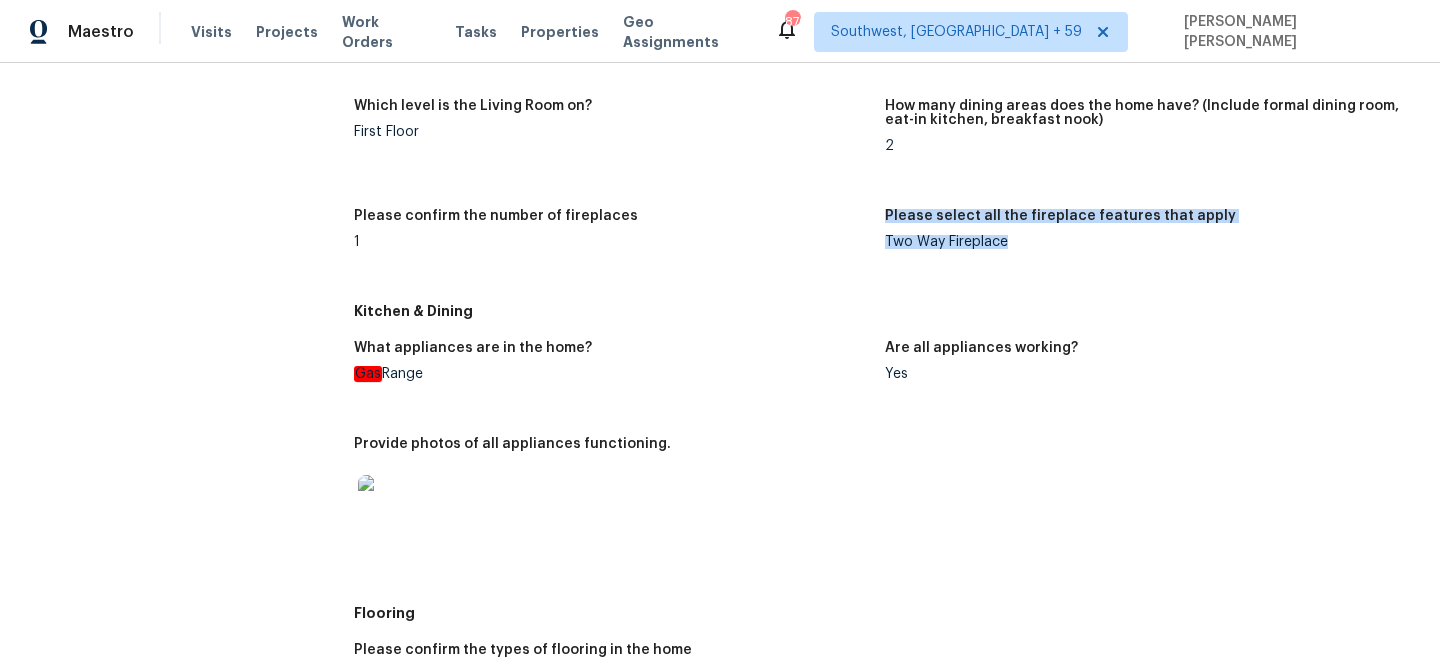 drag, startPoint x: 883, startPoint y: 242, endPoint x: 1018, endPoint y: 245, distance: 135.03333 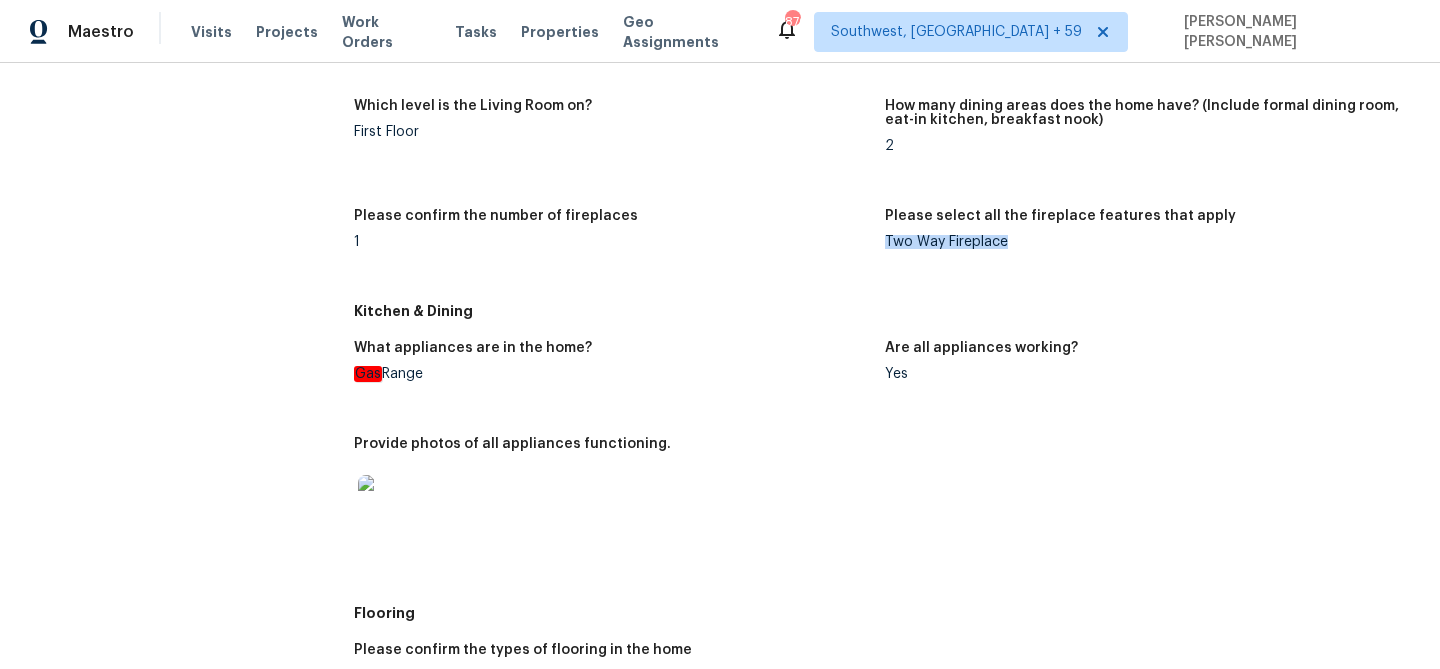 drag, startPoint x: 1006, startPoint y: 243, endPoint x: 885, endPoint y: 242, distance: 121.004135 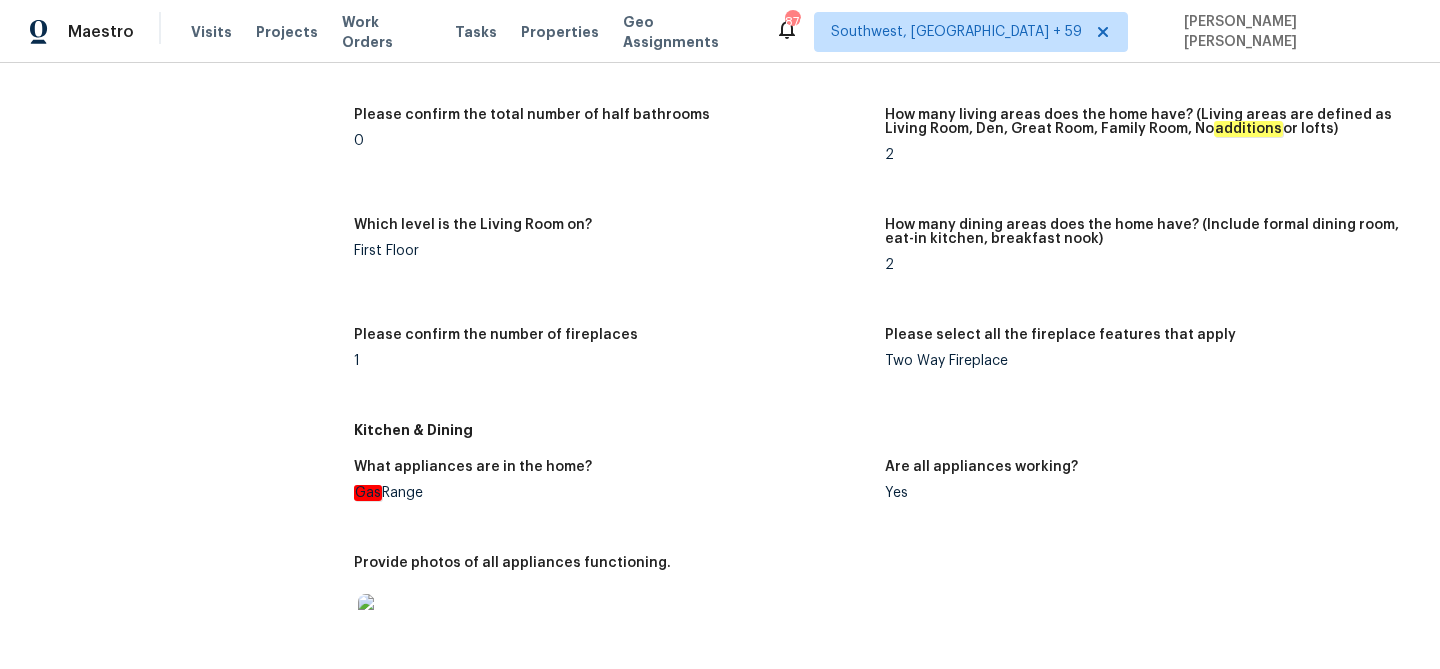 scroll, scrollTop: 0, scrollLeft: 0, axis: both 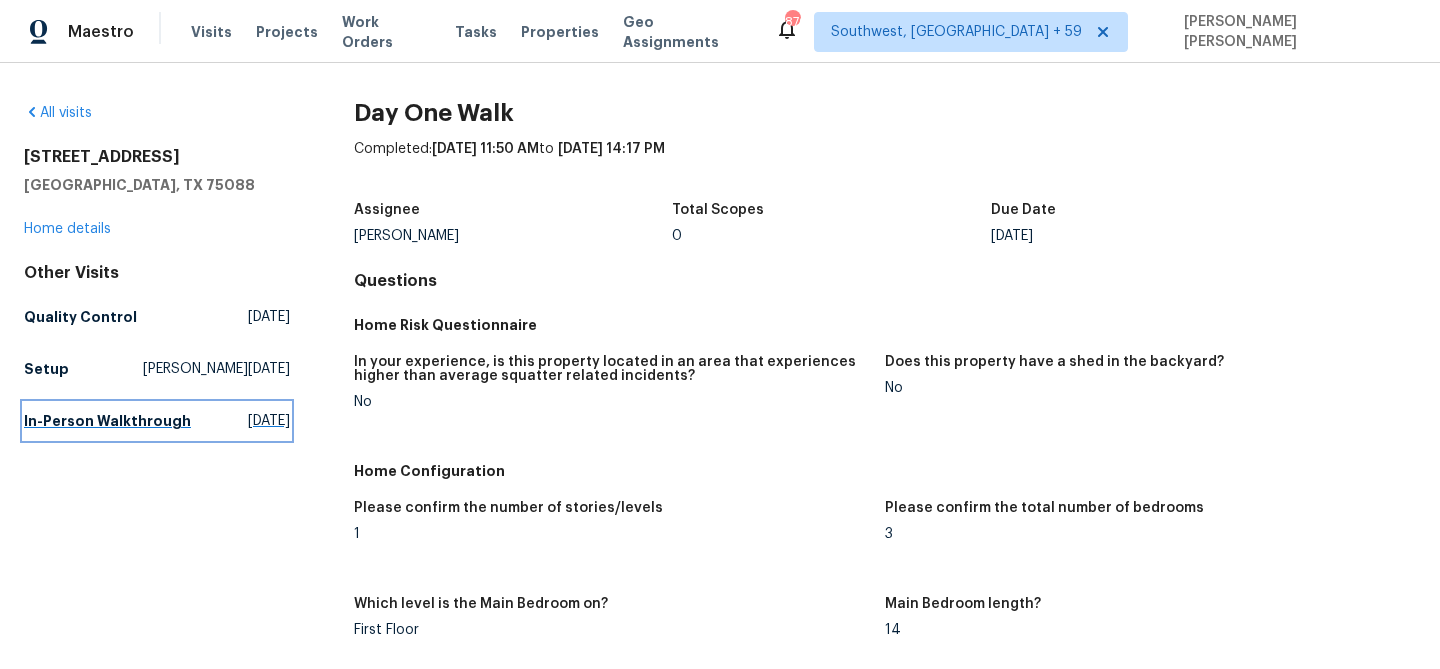 click on "In-Person Walkthrough" at bounding box center (107, 421) 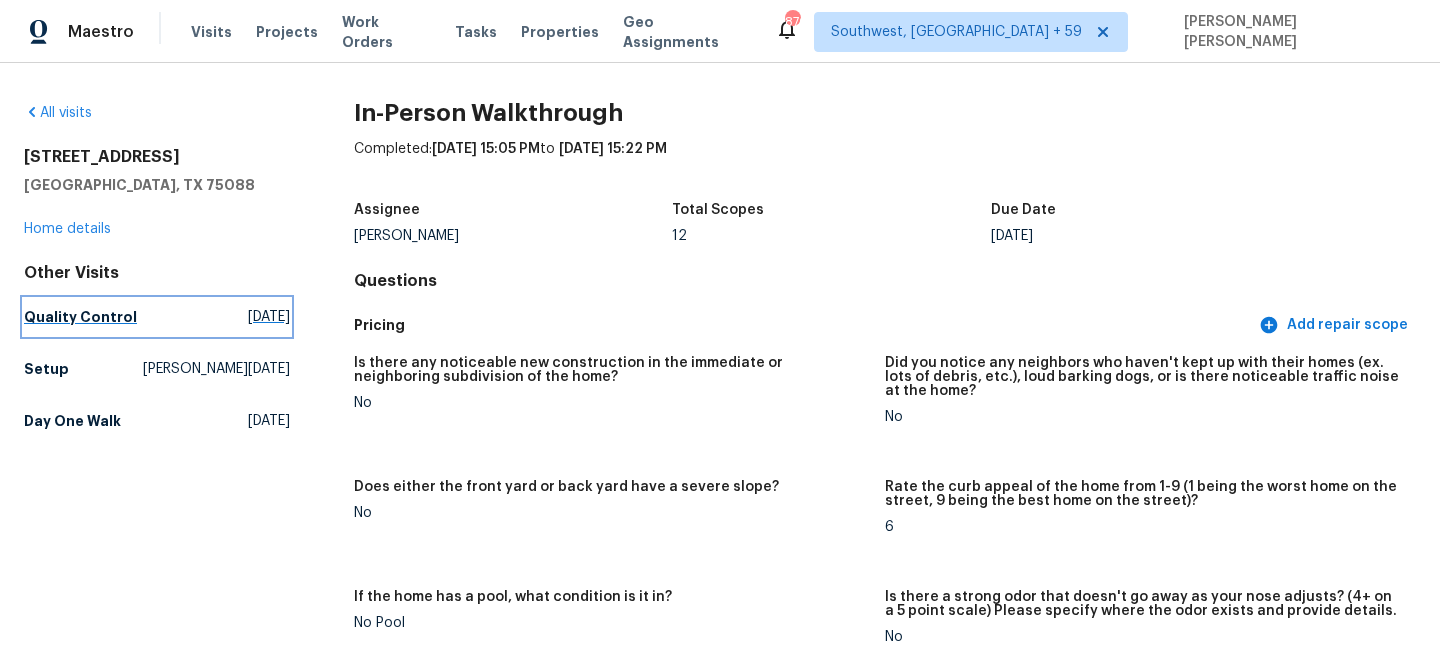 click on "Quality Control [DATE]" at bounding box center (157, 317) 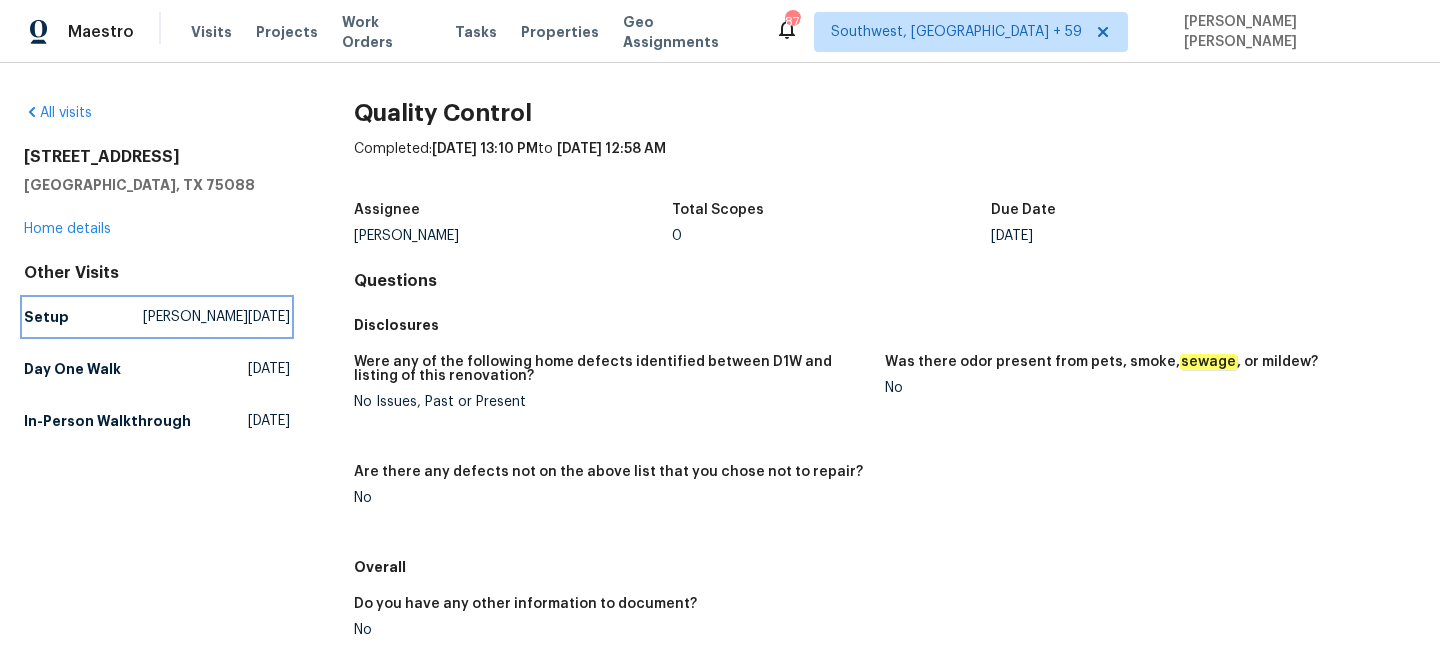 click on "Setup [PERSON_NAME][DATE]" at bounding box center [157, 317] 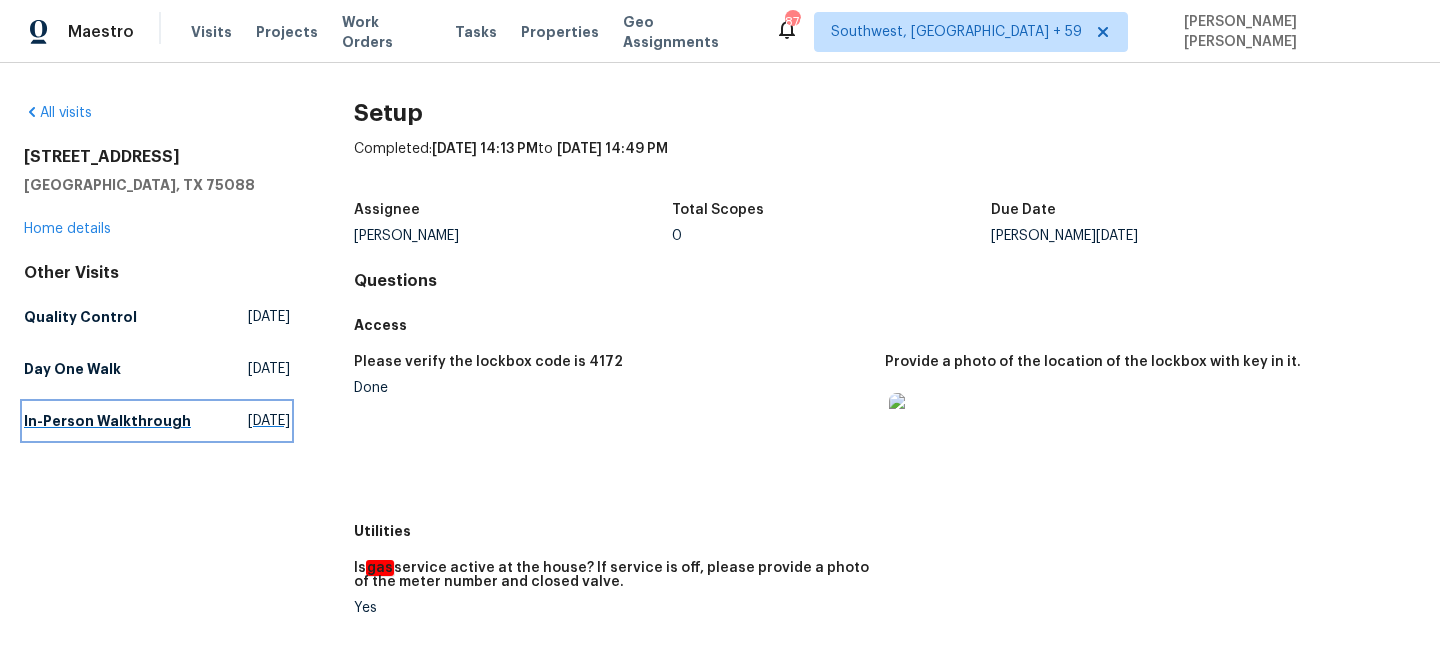click on "In-Person Walkthrough [DATE]" at bounding box center [157, 421] 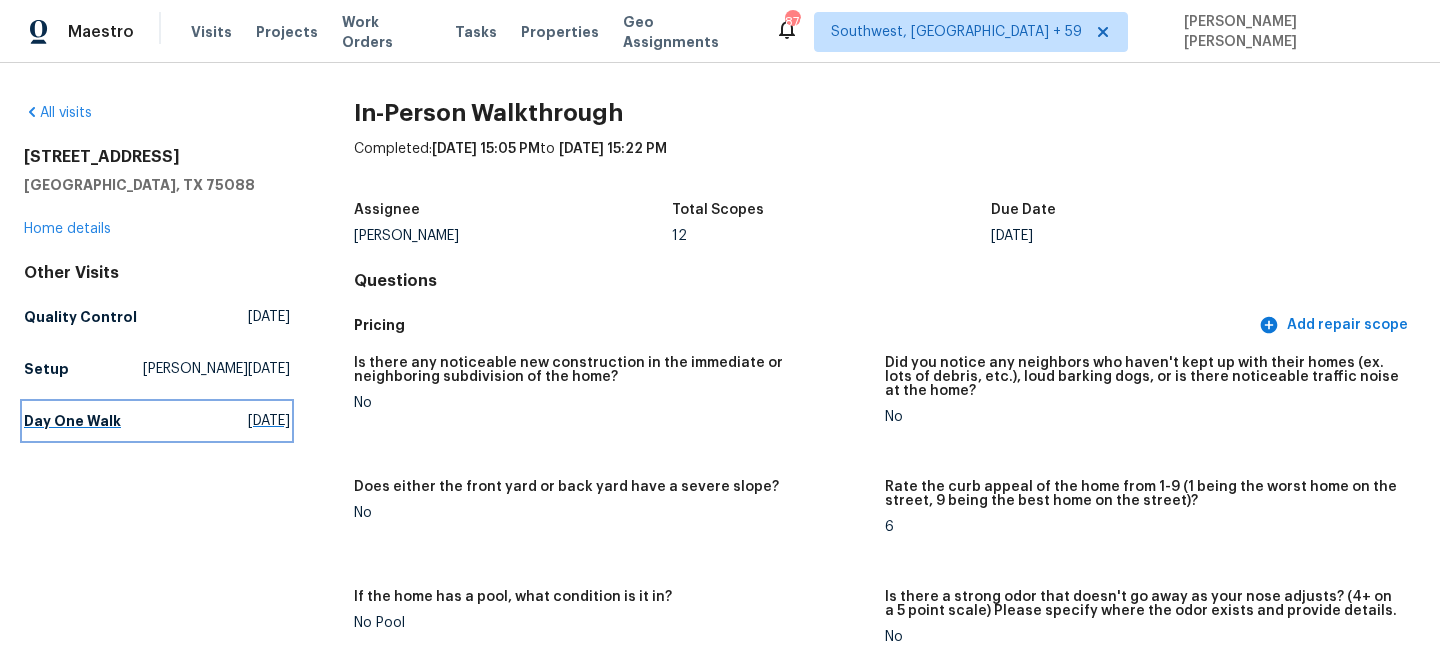 click on "Day One Walk [DATE]" at bounding box center (157, 421) 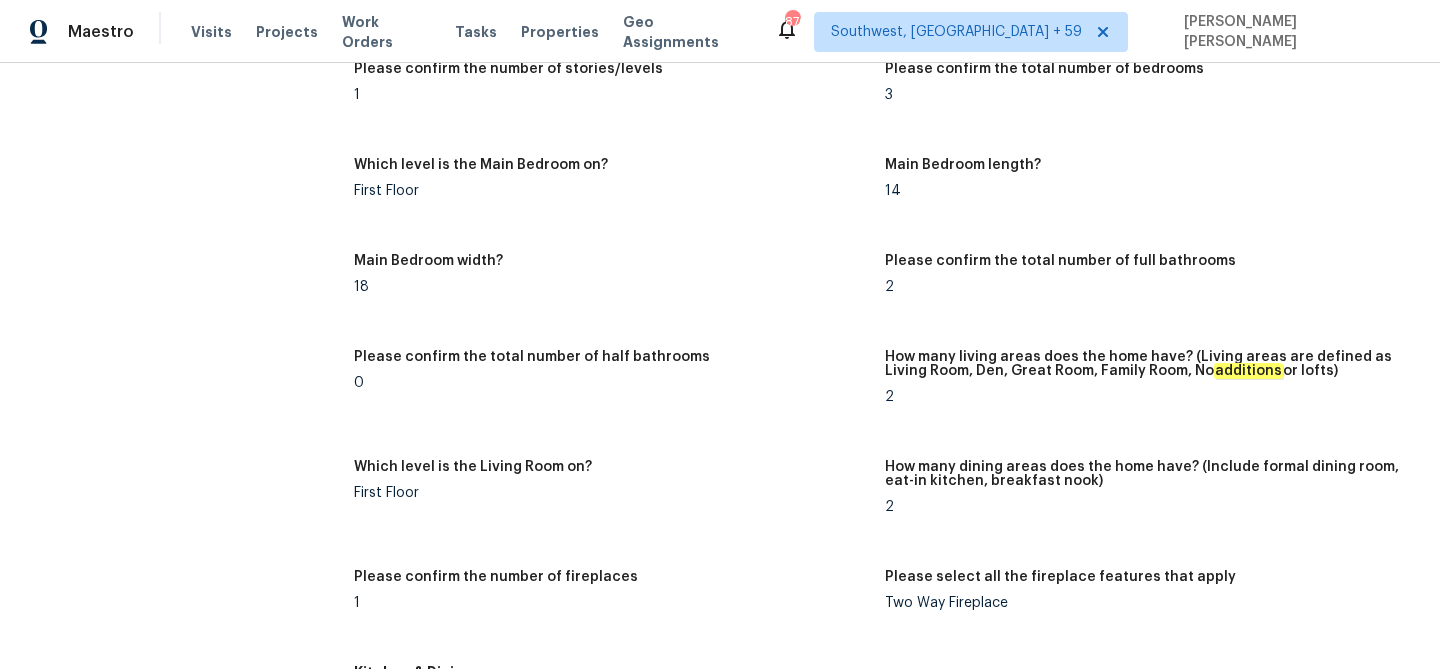scroll, scrollTop: 0, scrollLeft: 0, axis: both 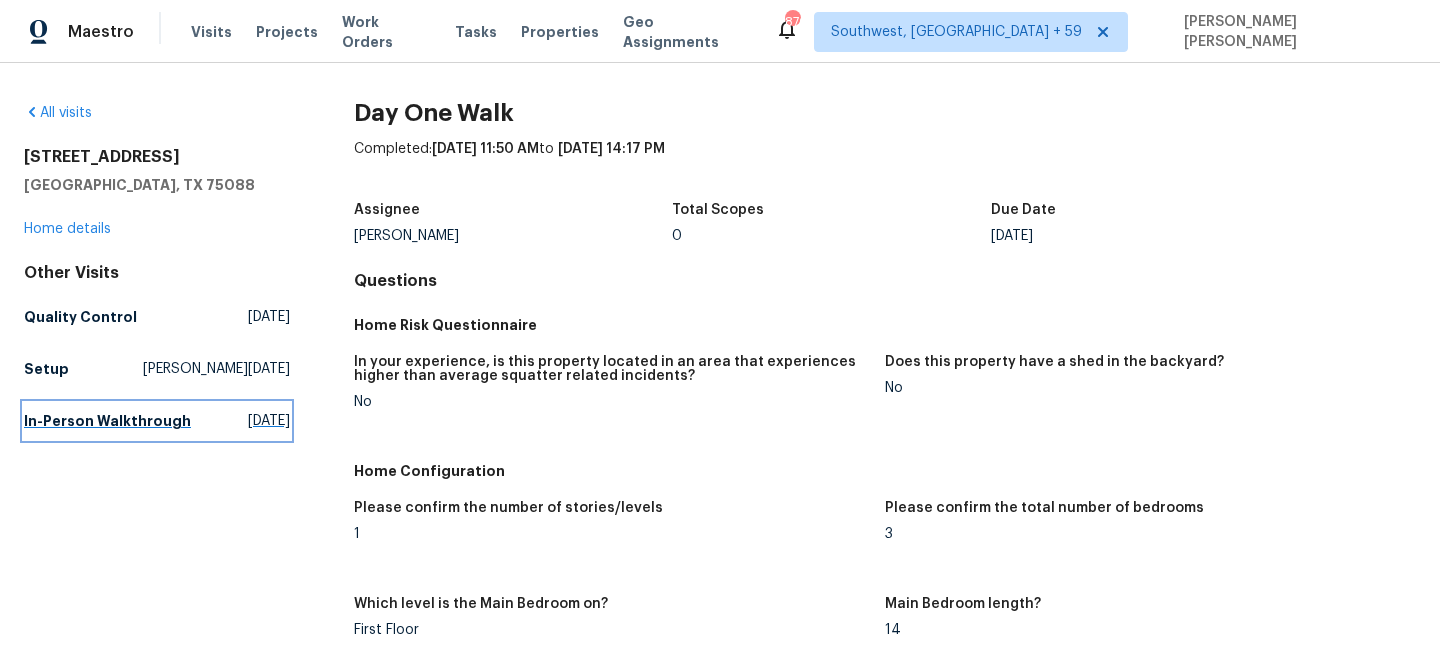 click on "In-Person Walkthrough" at bounding box center [107, 421] 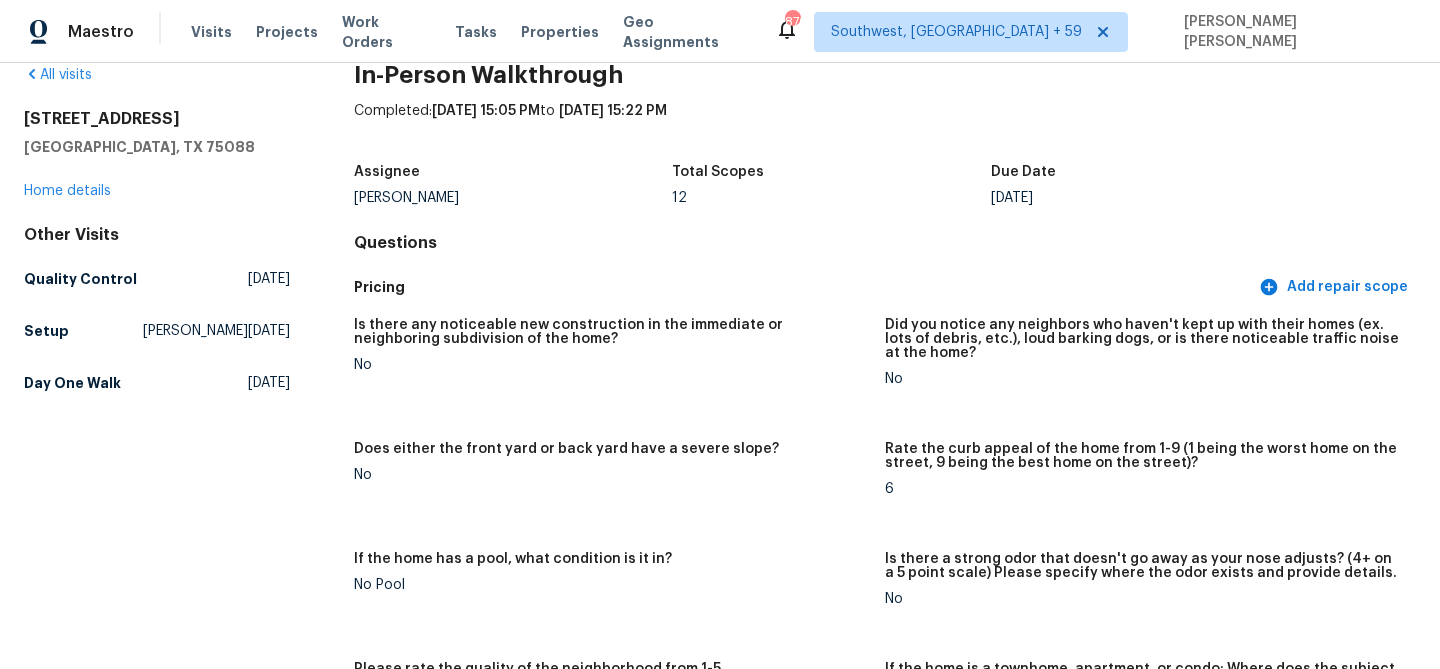 scroll, scrollTop: 0, scrollLeft: 0, axis: both 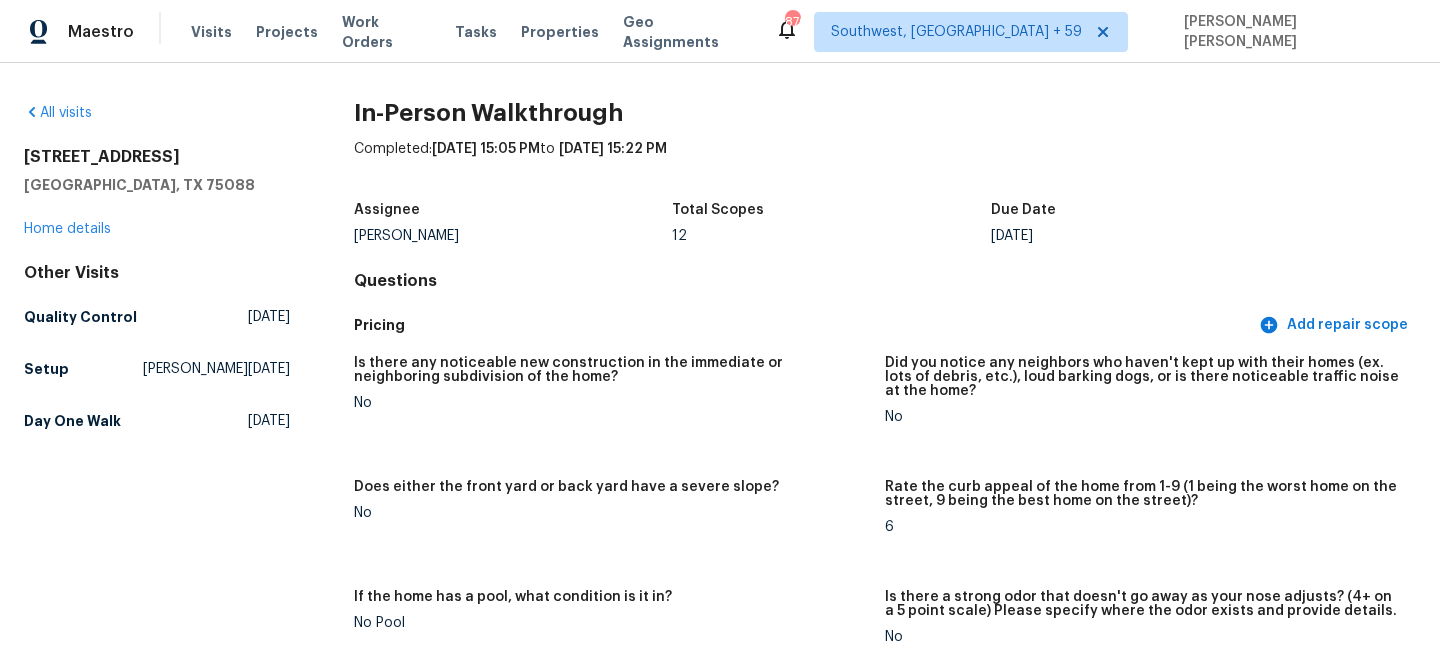 click on "All visits [STREET_ADDRESS][PERSON_NAME] Home details Other Visits Quality Control [DATE] Setup [PERSON_NAME][DATE] Day One Walk [DATE]" at bounding box center (157, 3660) 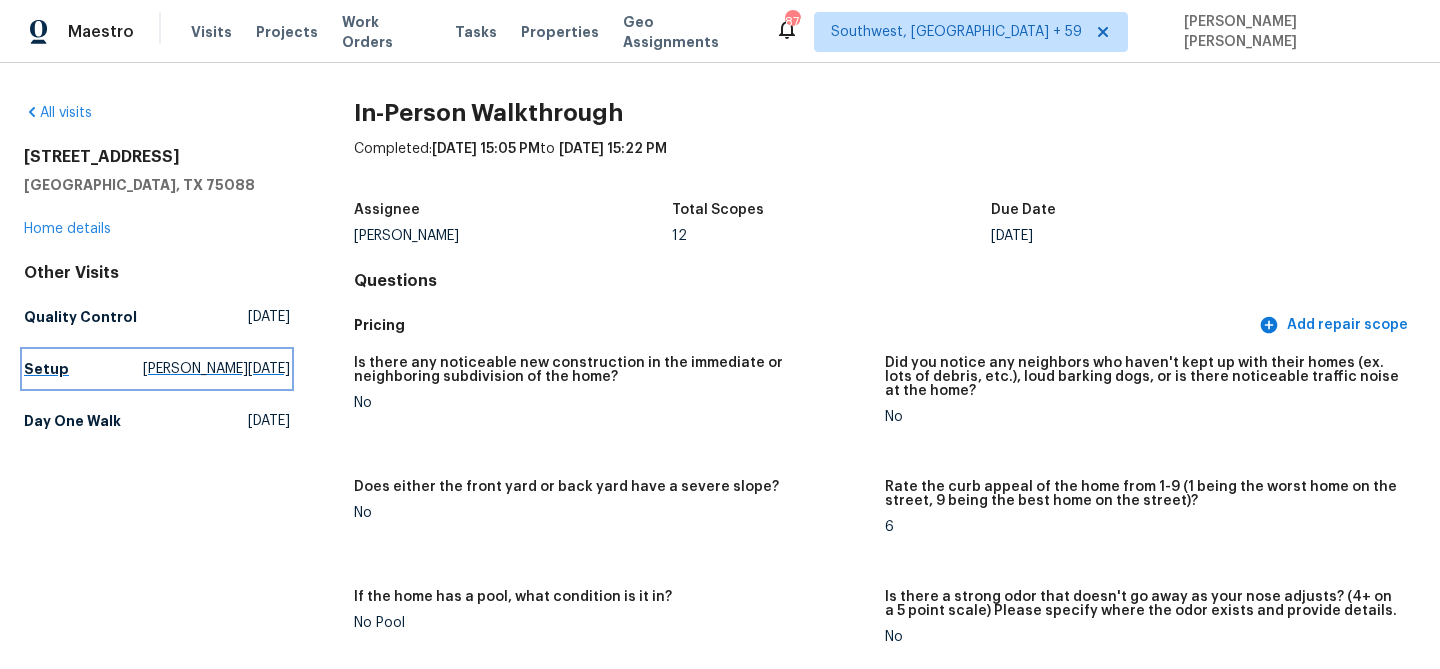 click on "Setup [PERSON_NAME][DATE]" at bounding box center (157, 369) 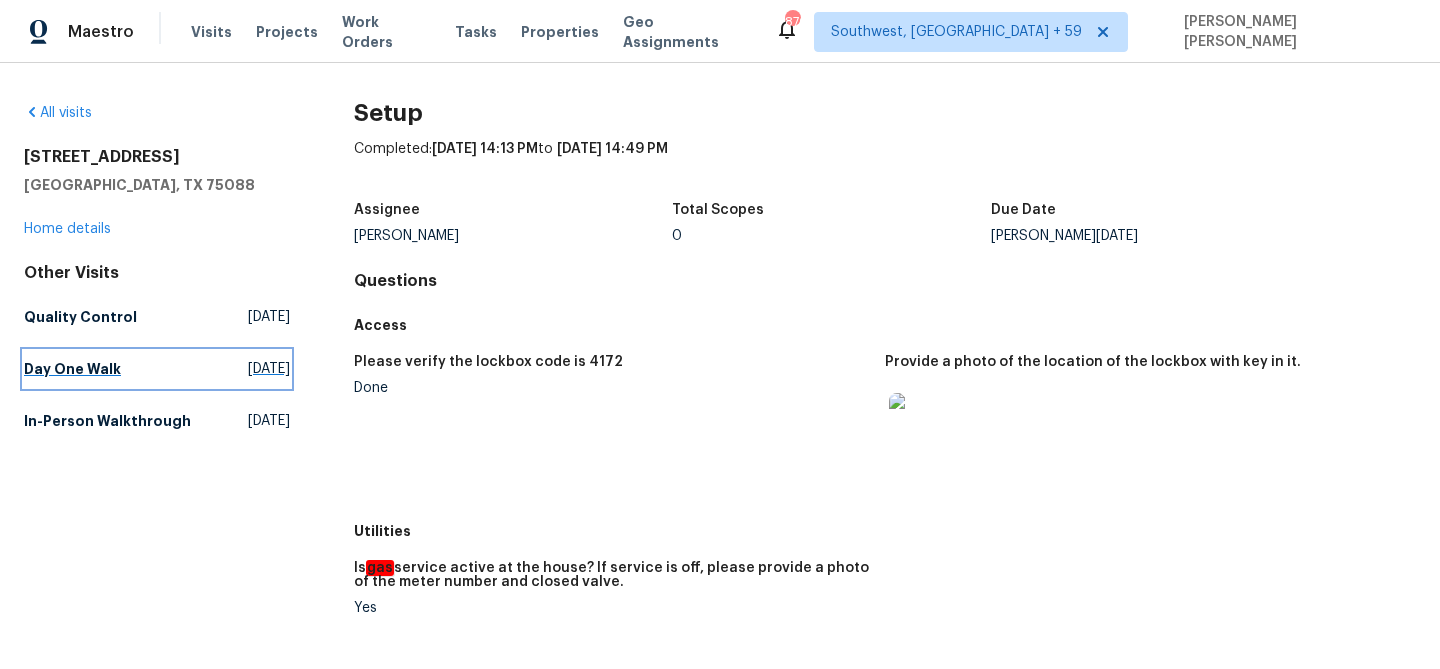 click on "Day One Walk" at bounding box center (72, 369) 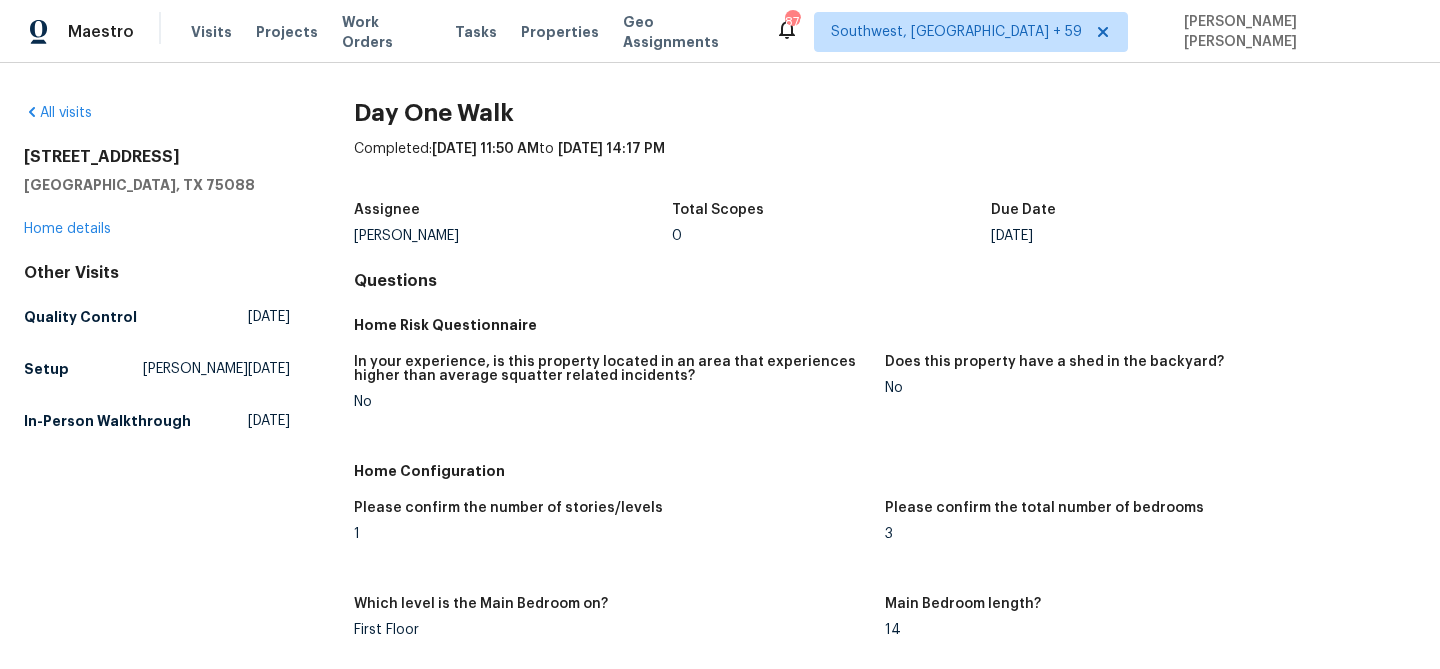 scroll, scrollTop: 1923, scrollLeft: 0, axis: vertical 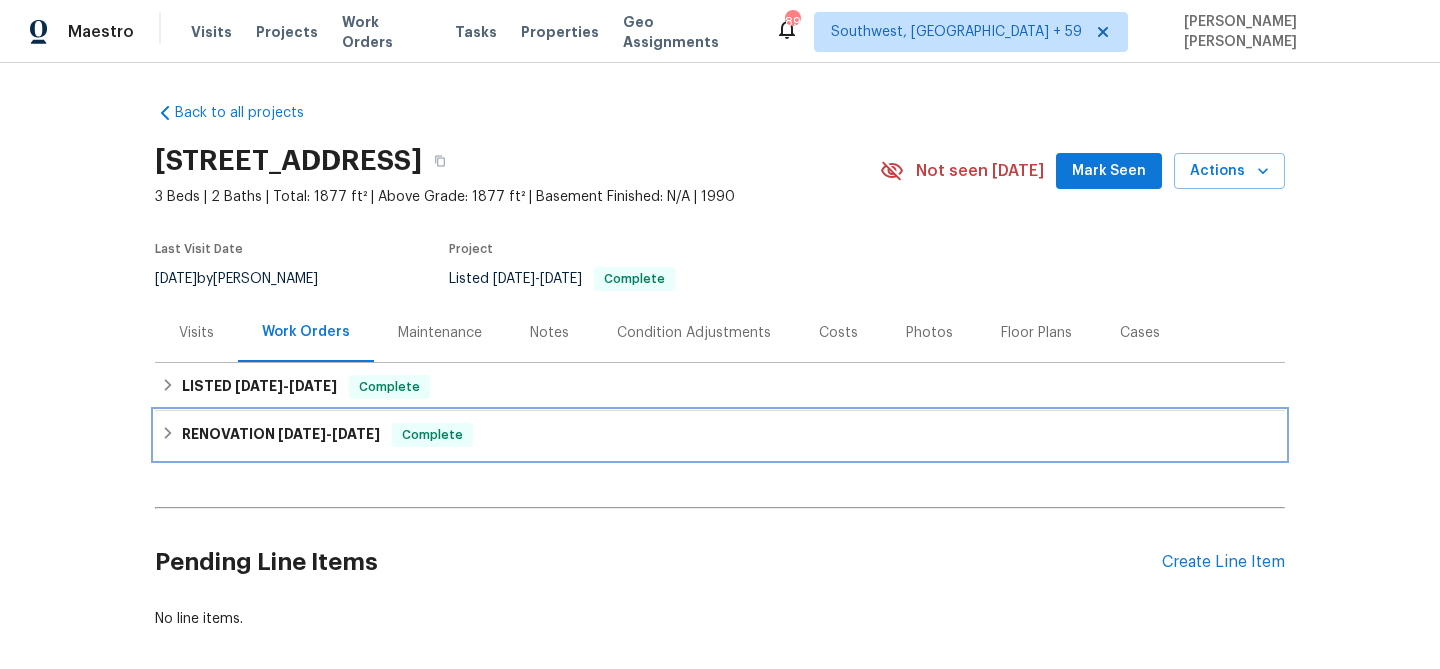 click on "Complete" at bounding box center [432, 435] 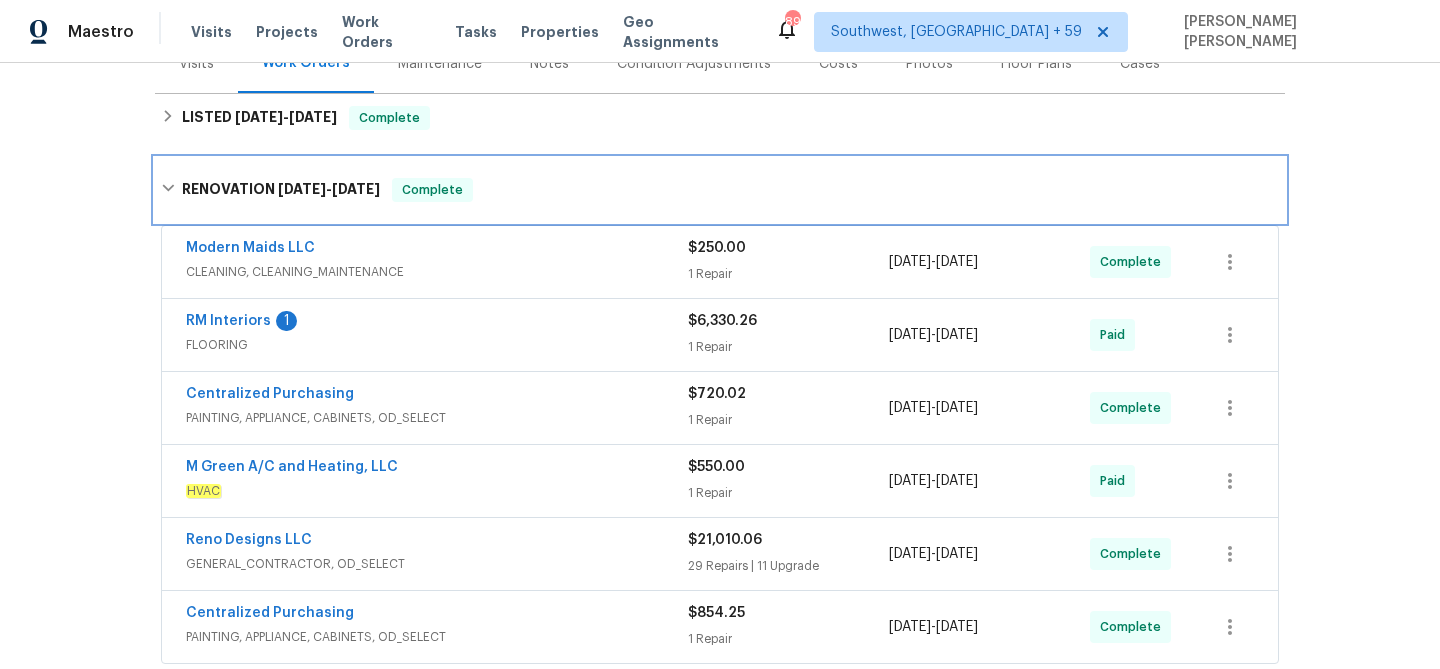 scroll, scrollTop: 262, scrollLeft: 0, axis: vertical 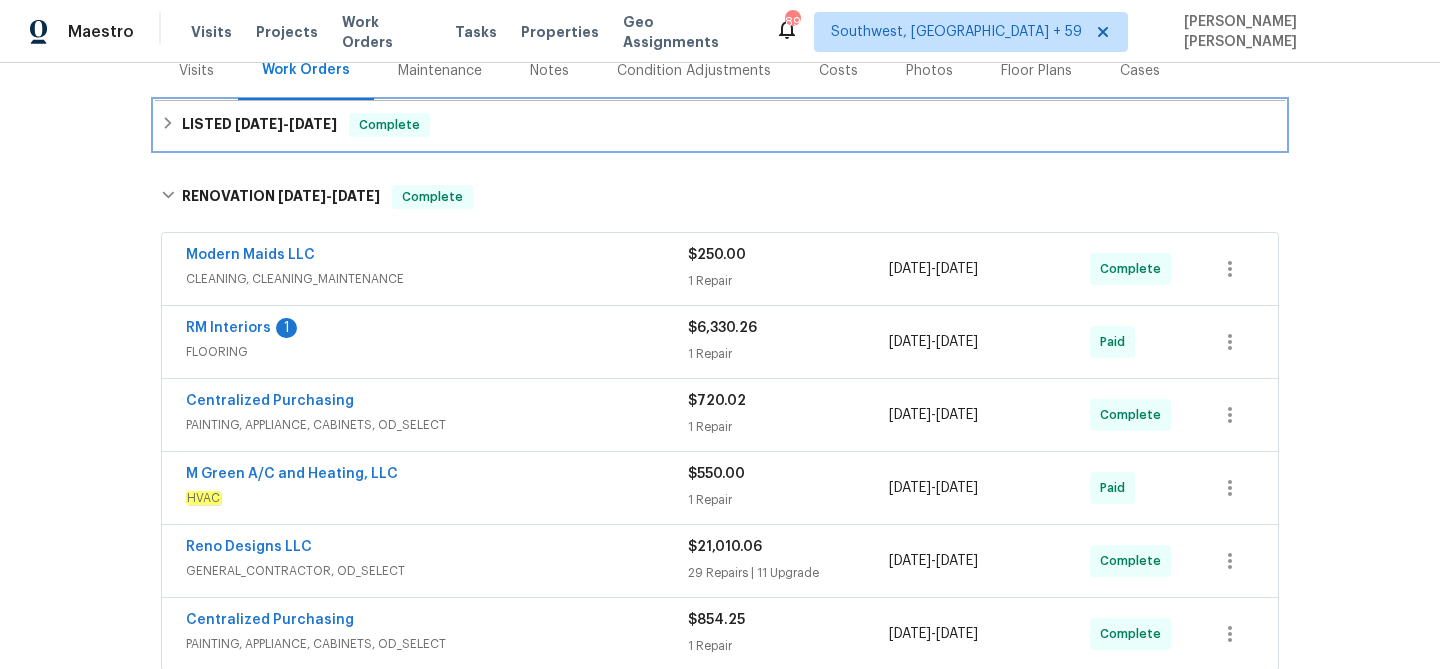 click on "Complete" at bounding box center [389, 125] 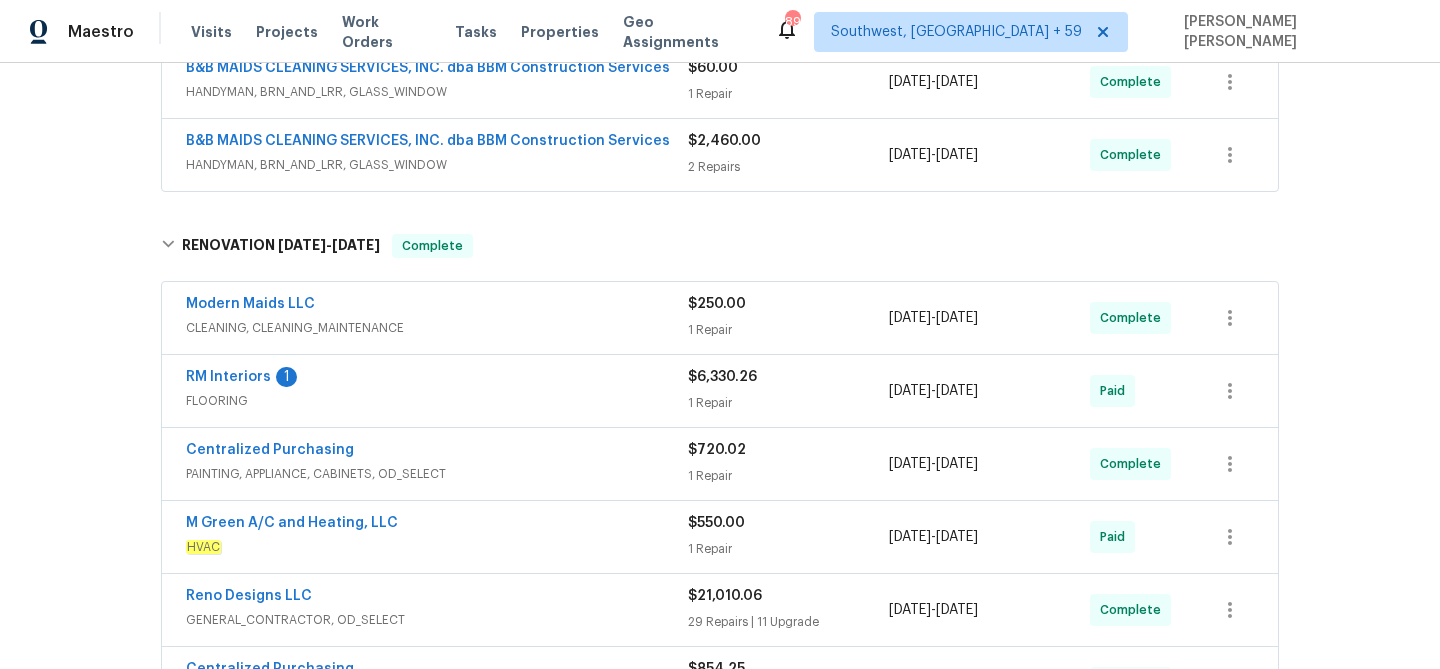 scroll, scrollTop: 718, scrollLeft: 0, axis: vertical 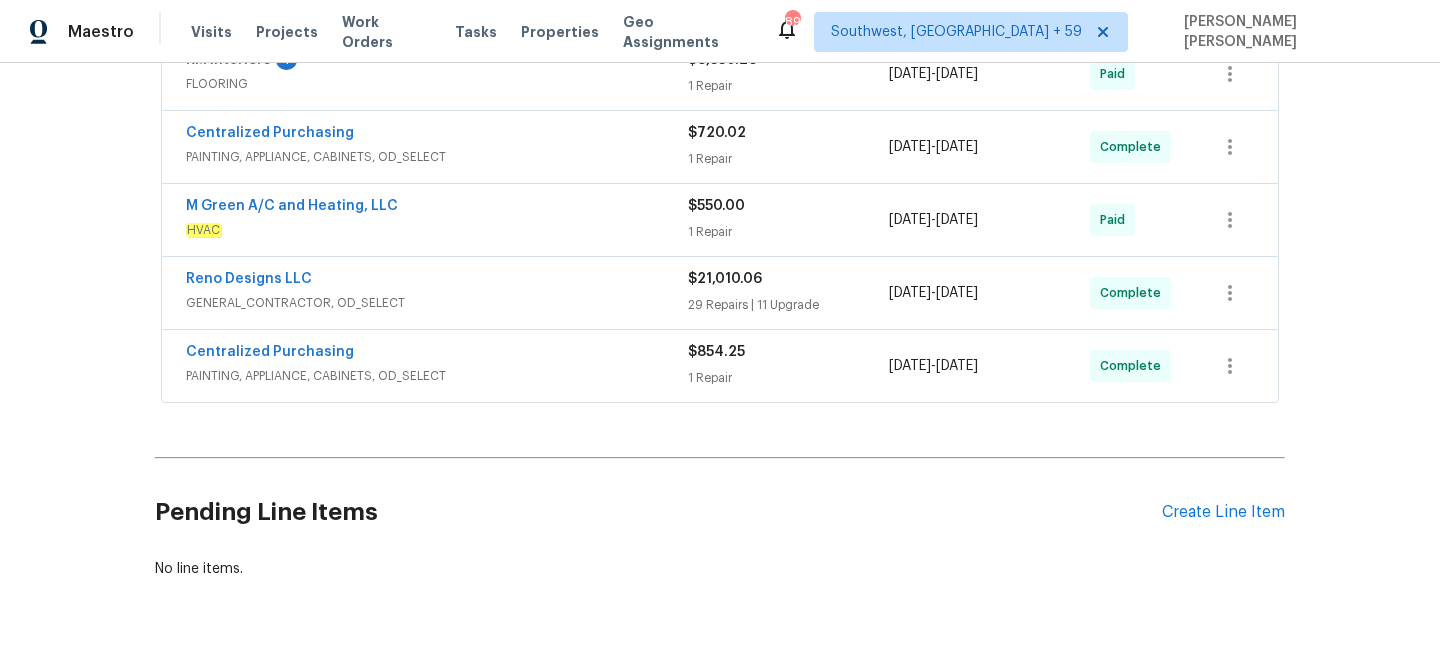 click on "Centralized Purchasing" at bounding box center (437, 354) 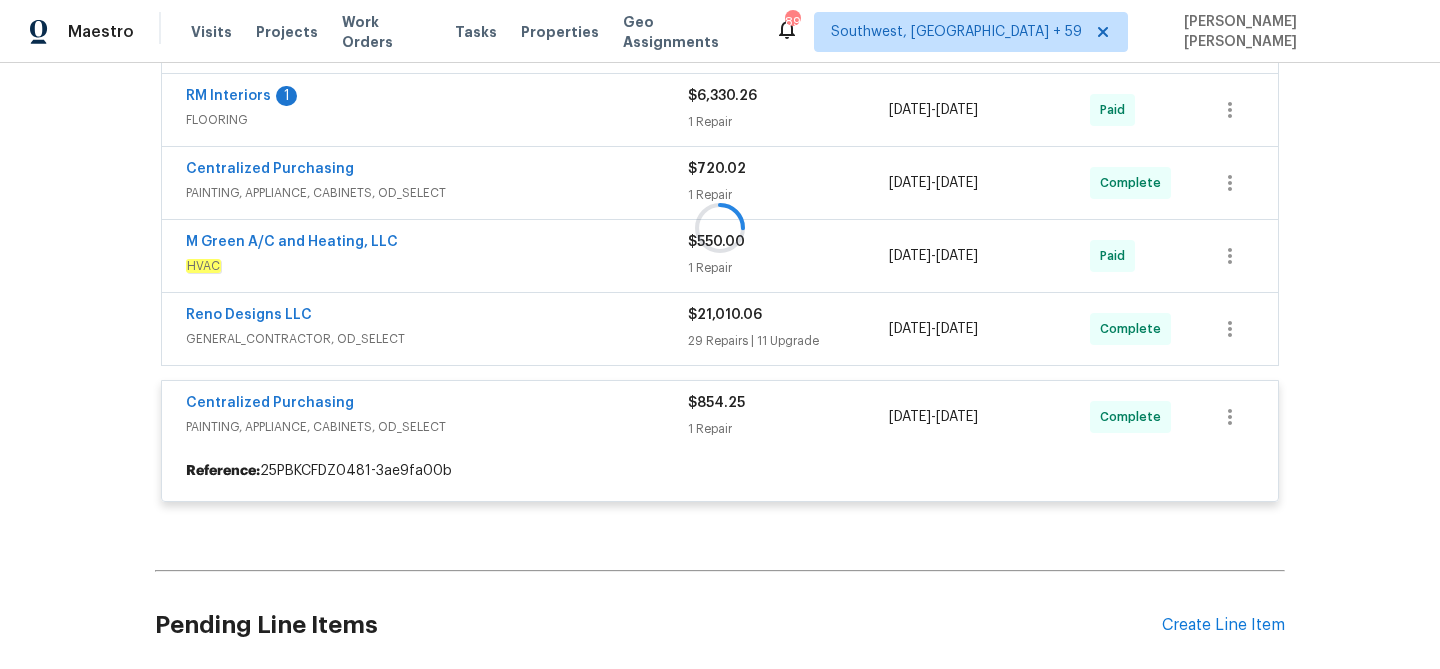 scroll, scrollTop: 648, scrollLeft: 0, axis: vertical 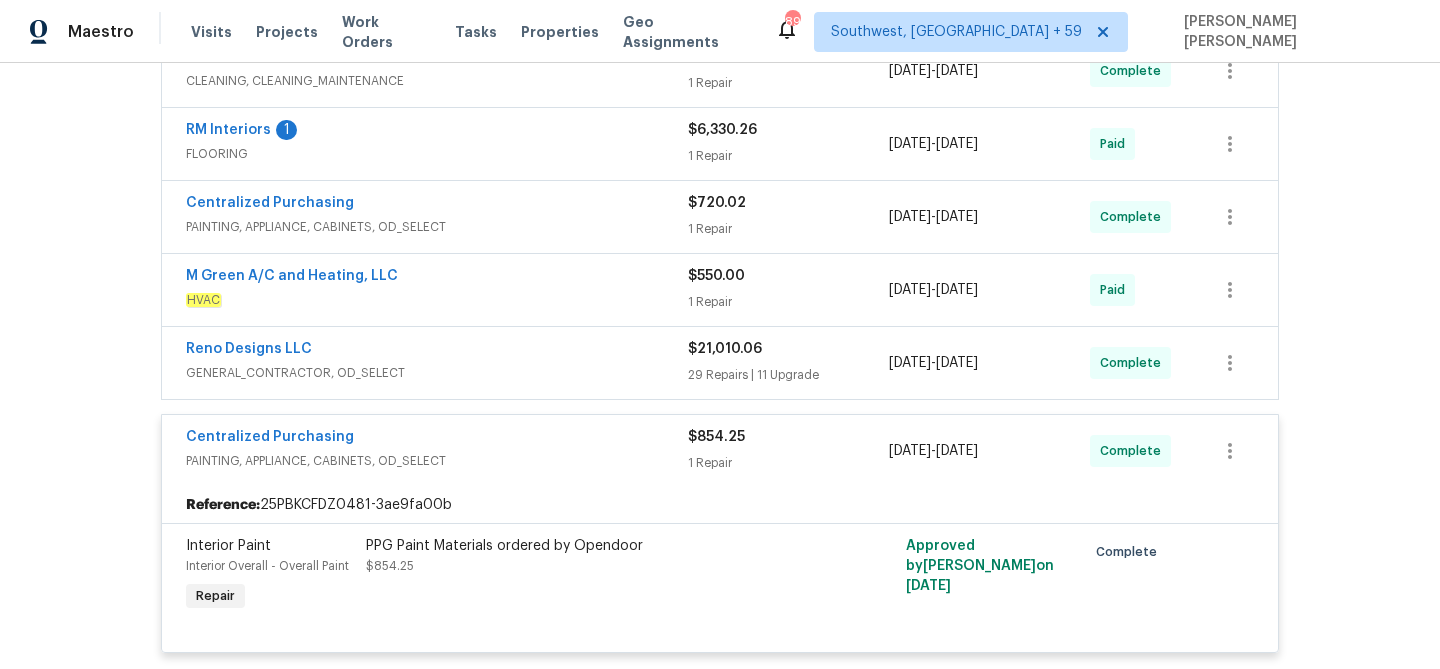 click on "Reno Designs LLC" at bounding box center [437, 351] 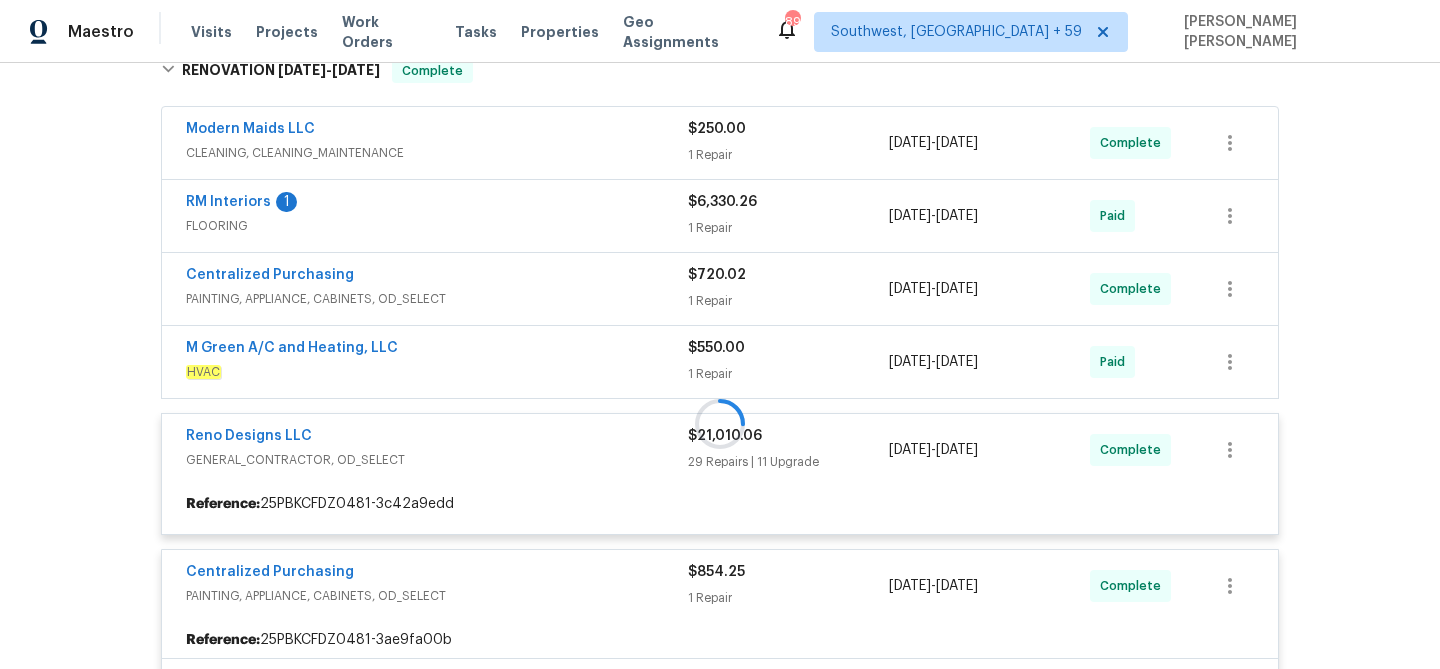scroll, scrollTop: 574, scrollLeft: 0, axis: vertical 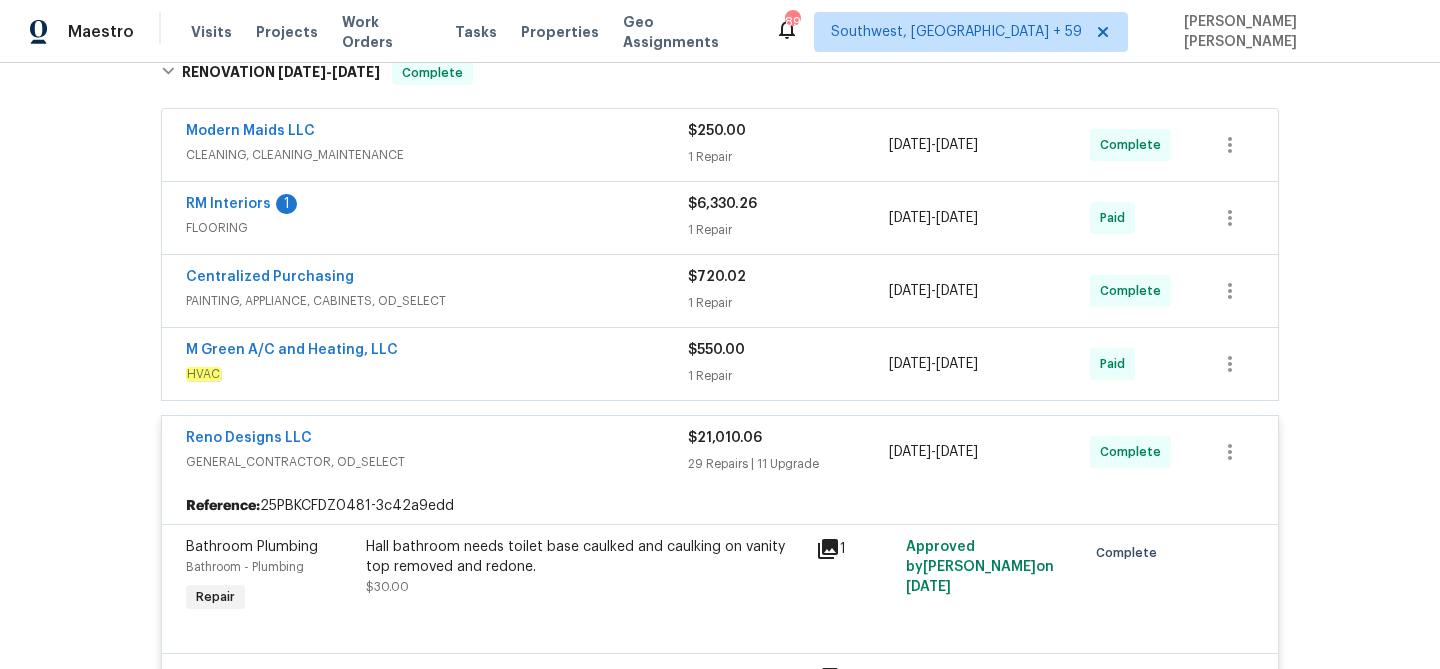 click on "M Green A/C and Heating, LLC" at bounding box center (437, 352) 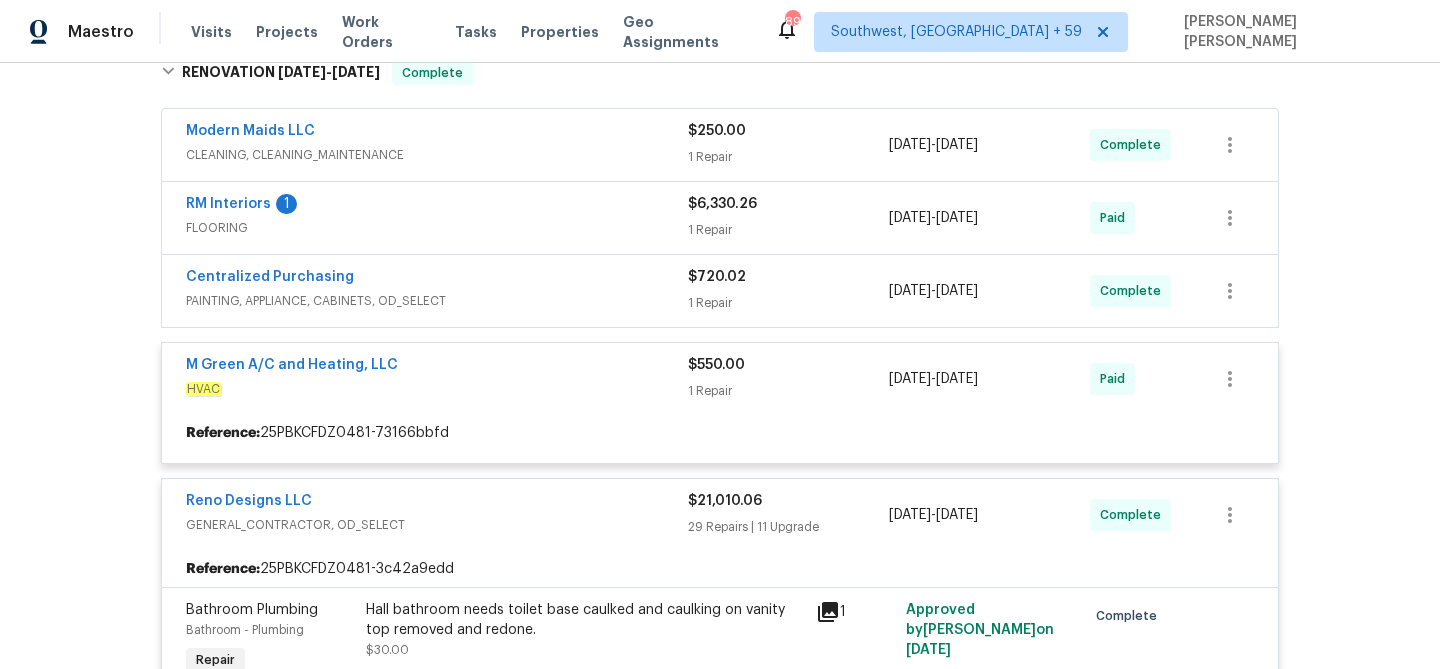 scroll, scrollTop: 517, scrollLeft: 0, axis: vertical 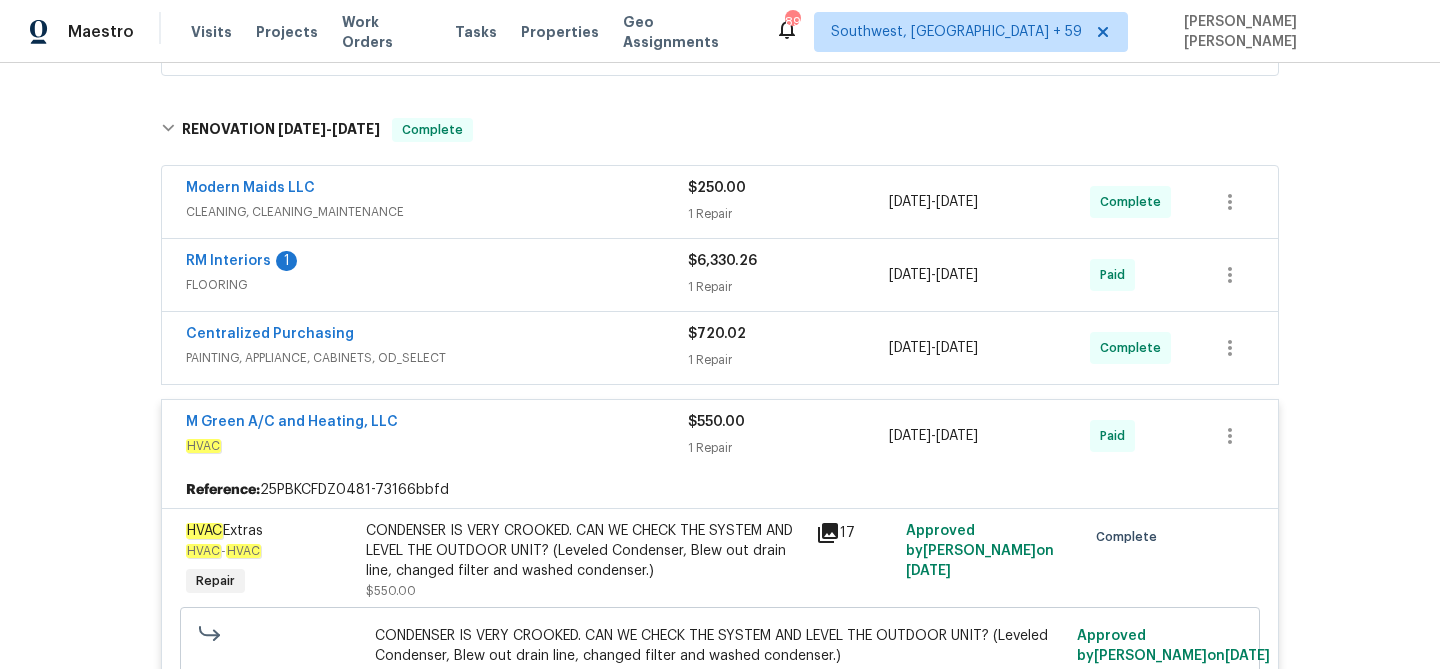 click on "Centralized Purchasing" at bounding box center (437, 336) 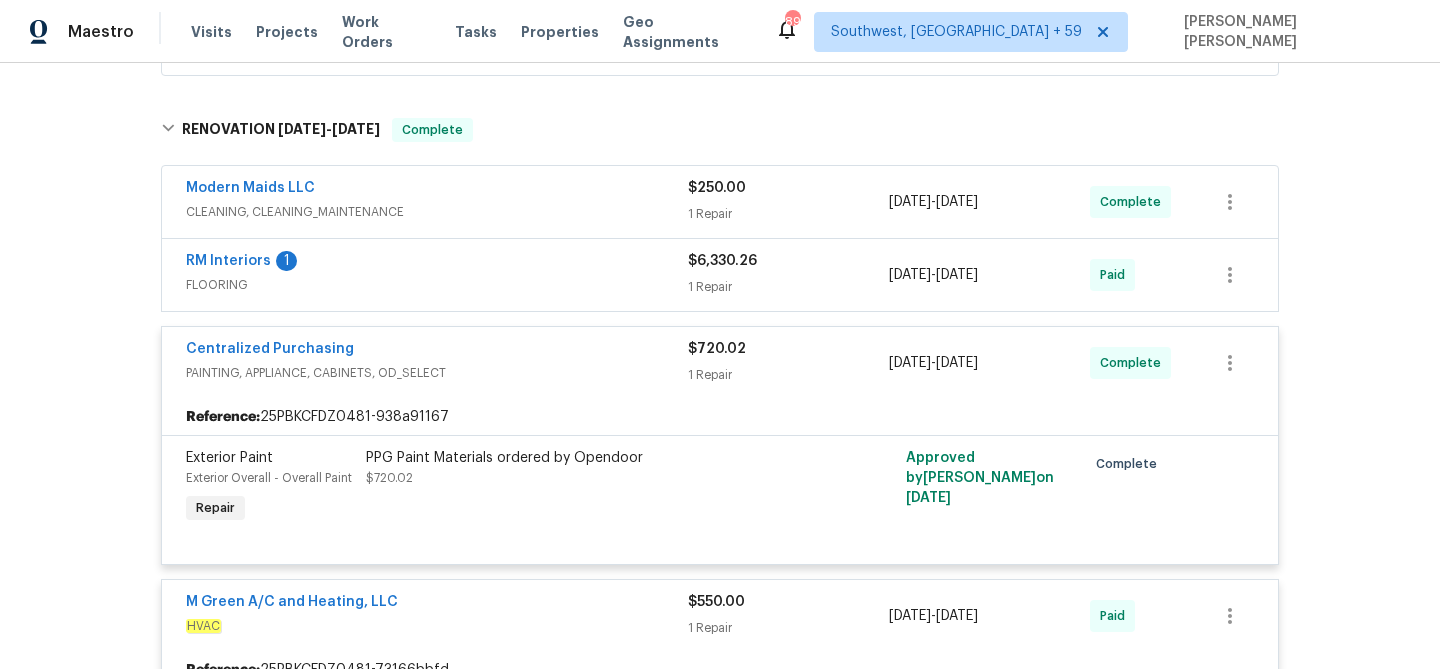 click on "FLOORING" at bounding box center (437, 285) 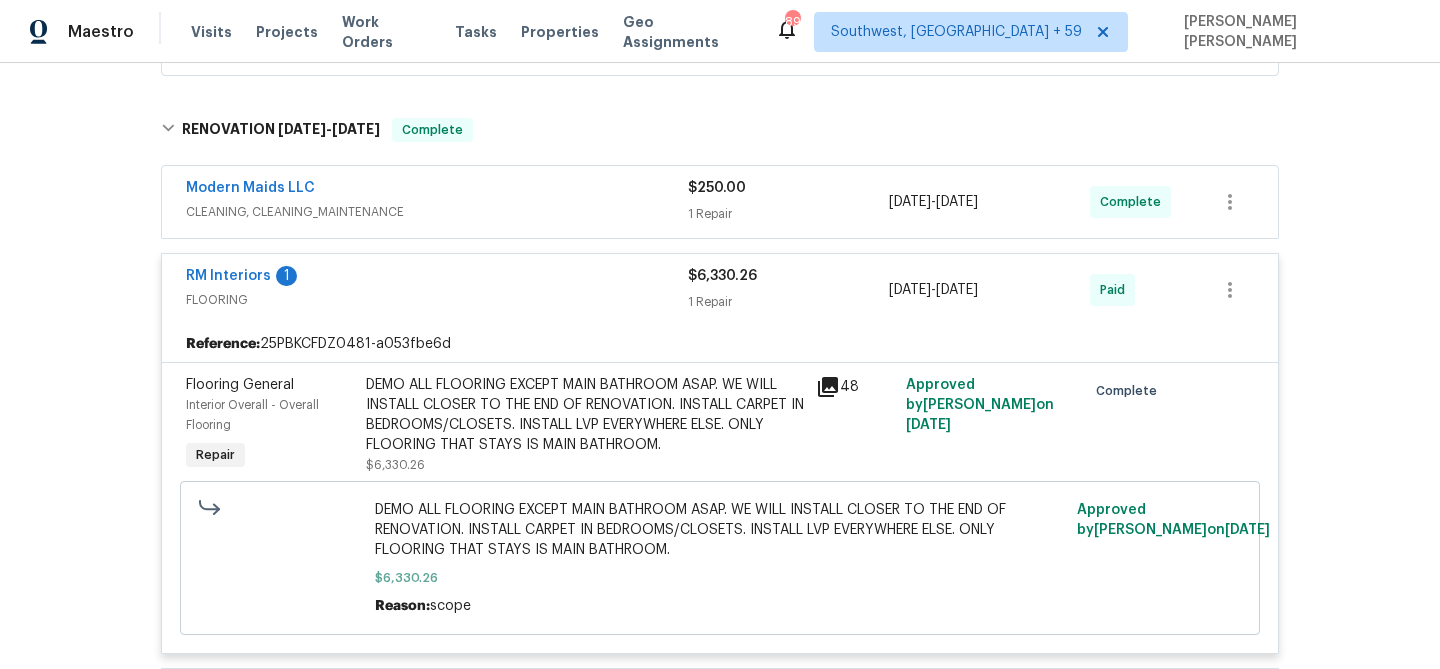 click on "Modern Maids LLC" at bounding box center (437, 190) 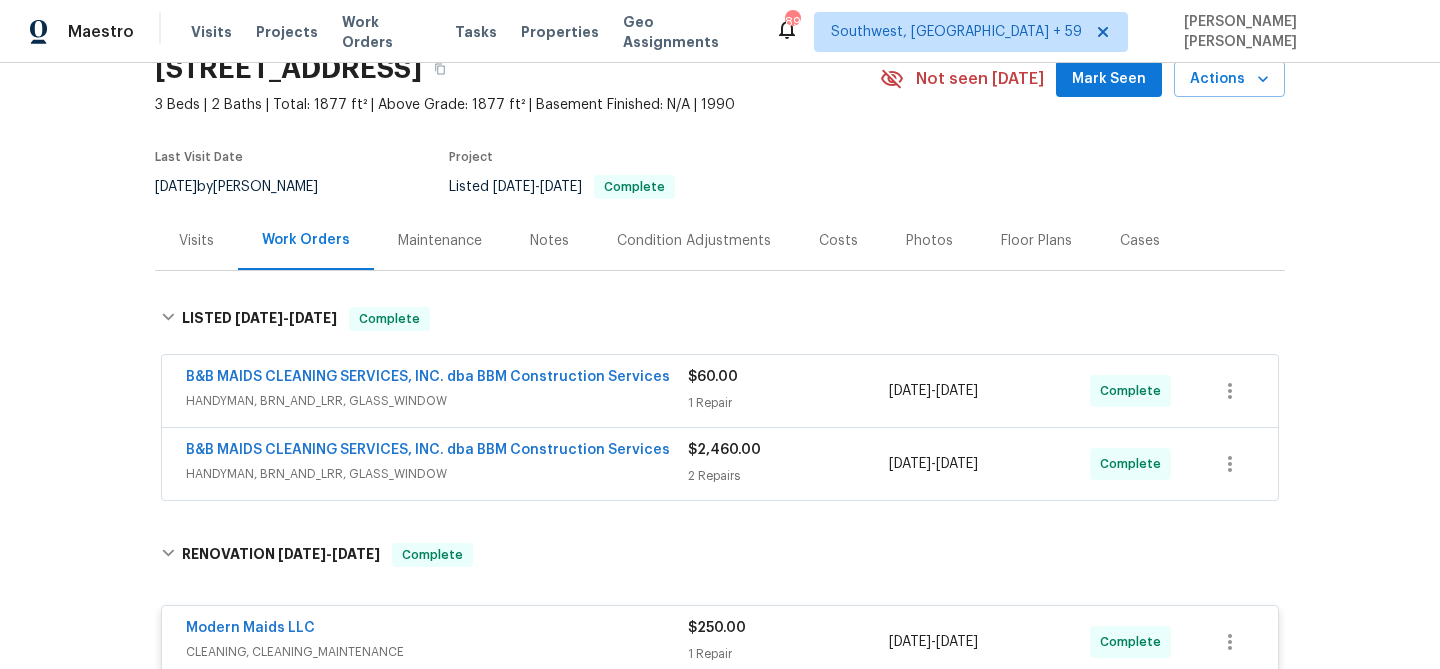 scroll, scrollTop: 32, scrollLeft: 0, axis: vertical 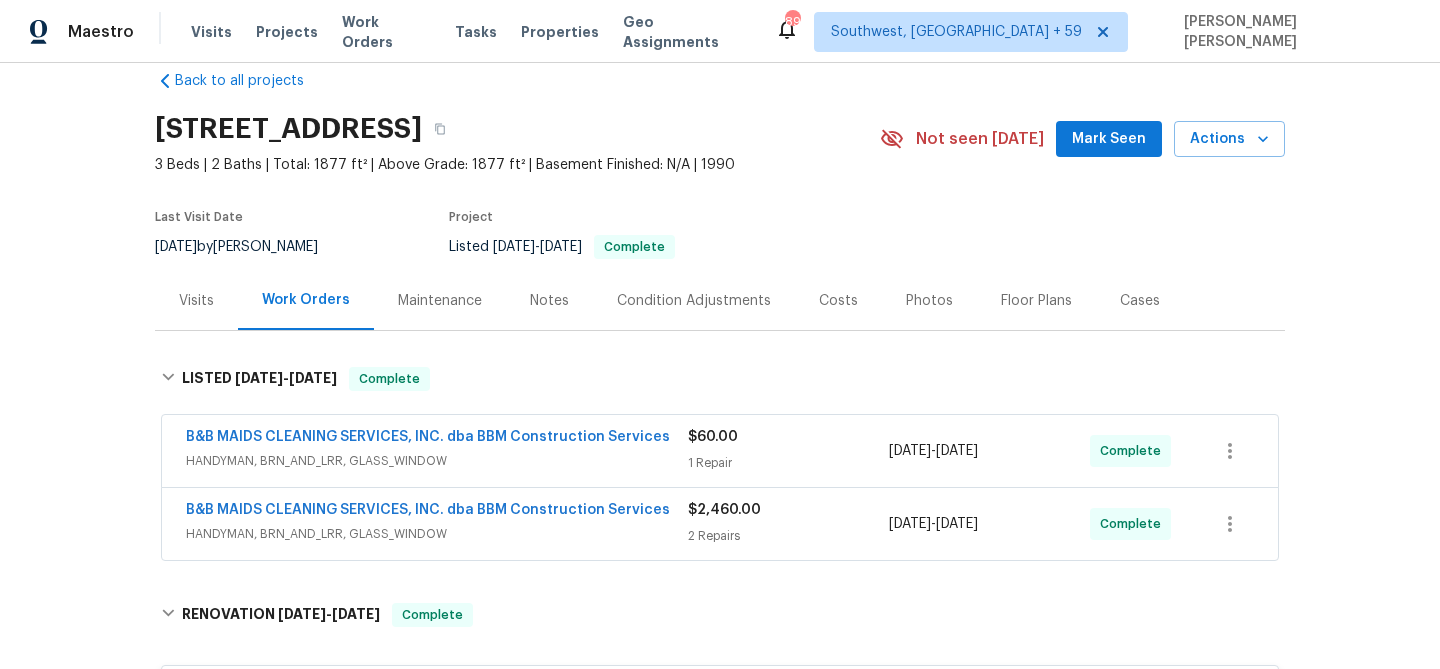 click on "2 Repairs" at bounding box center (788, 536) 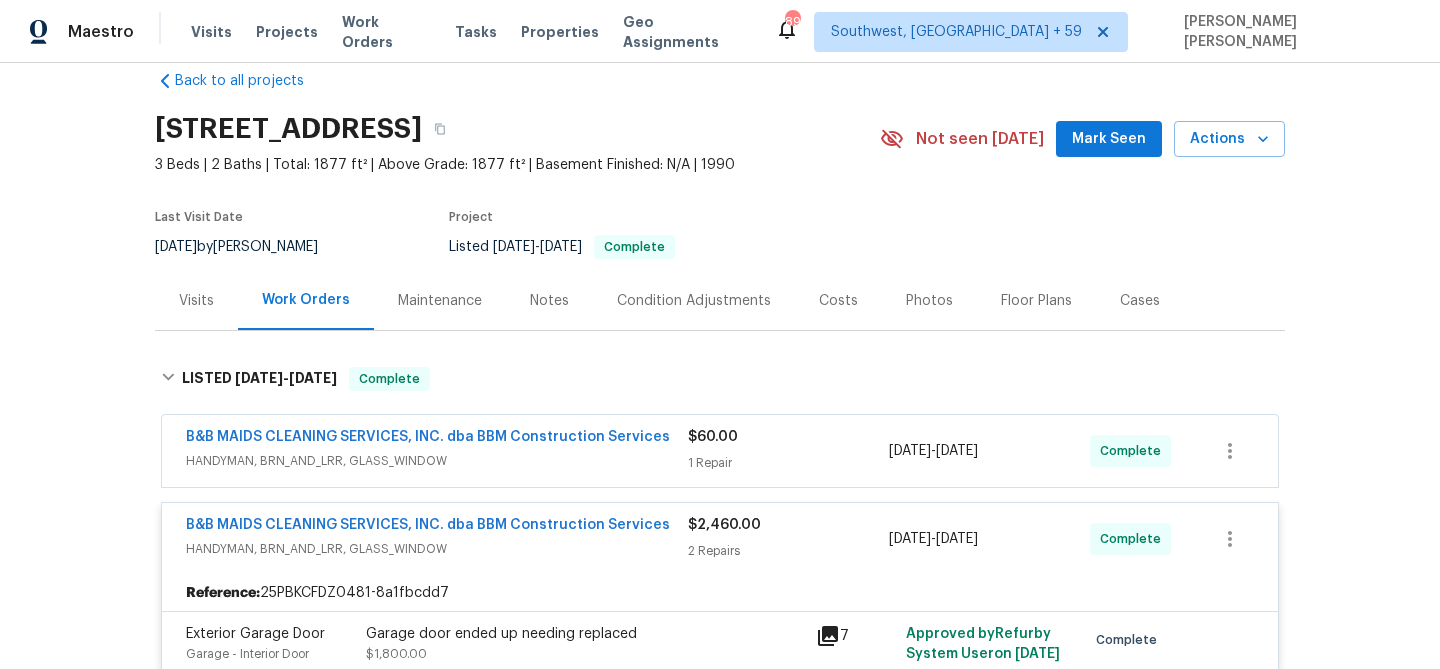 click on "$60.00 1 Repair" at bounding box center [788, 451] 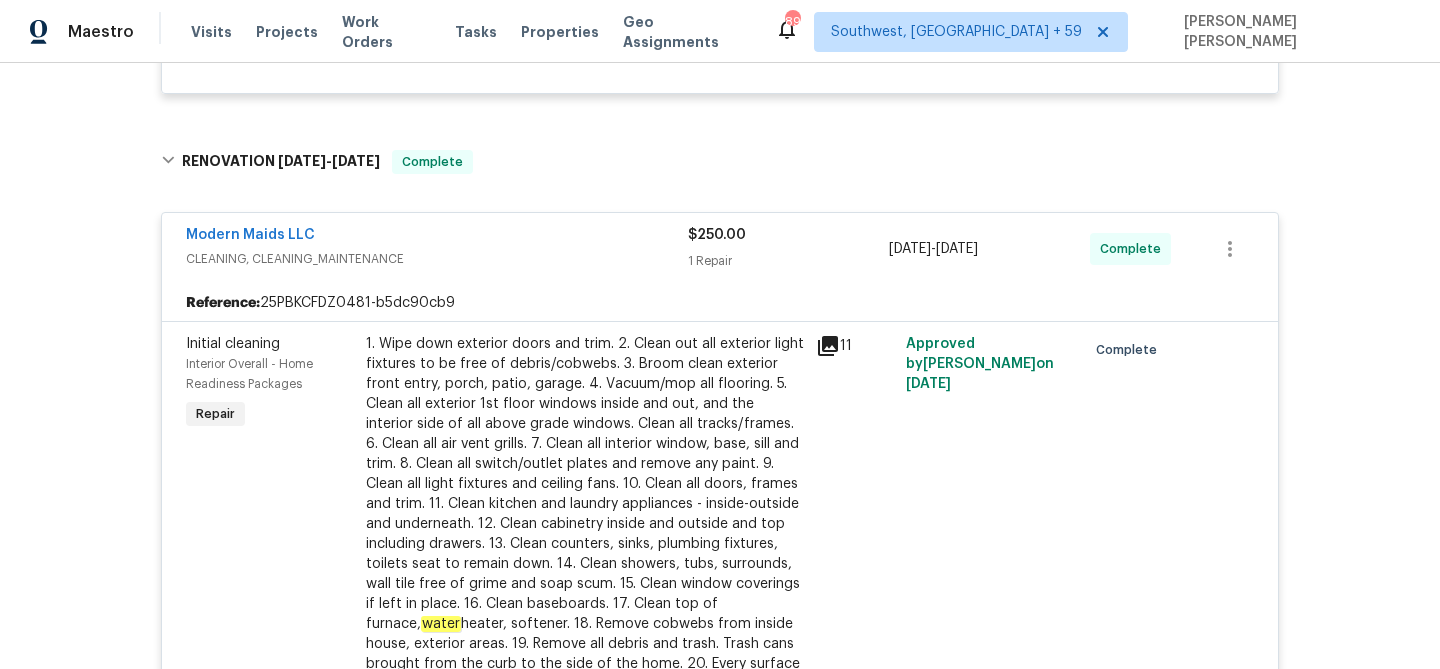 scroll, scrollTop: 5398, scrollLeft: 0, axis: vertical 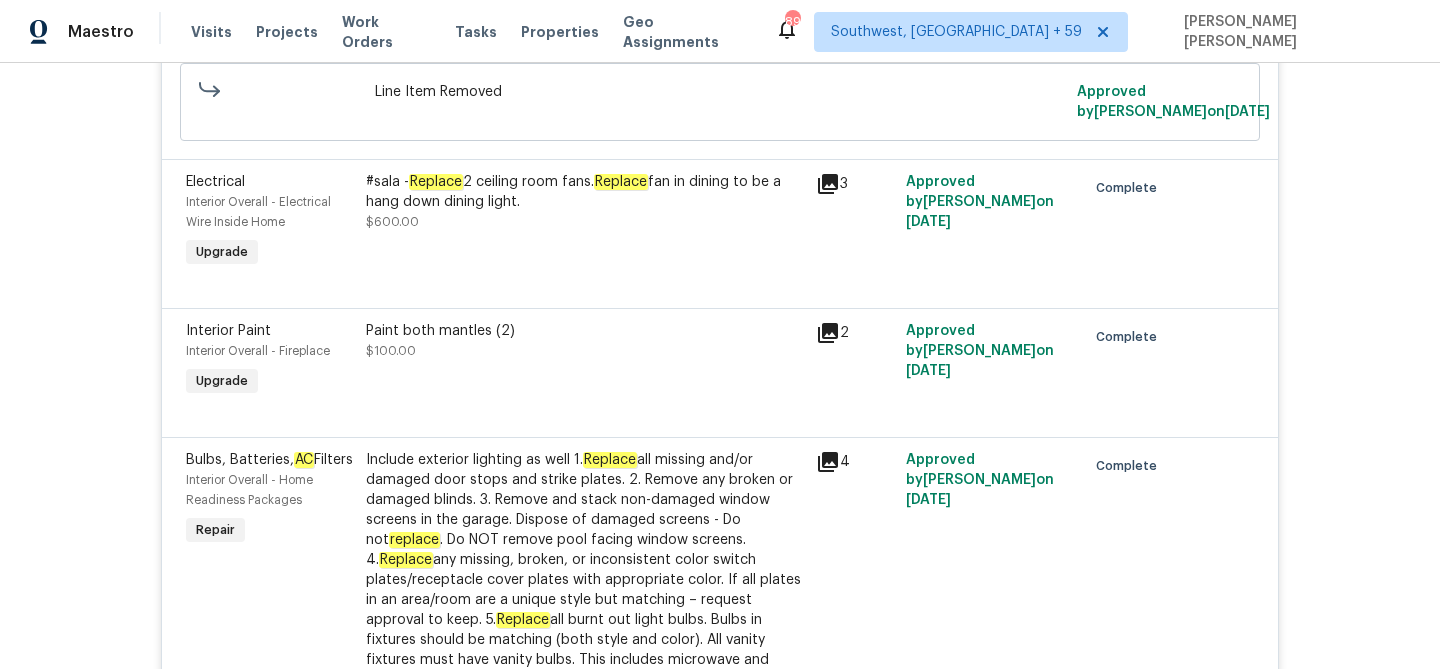 click on "Paint both mantles (2)" at bounding box center [585, 331] 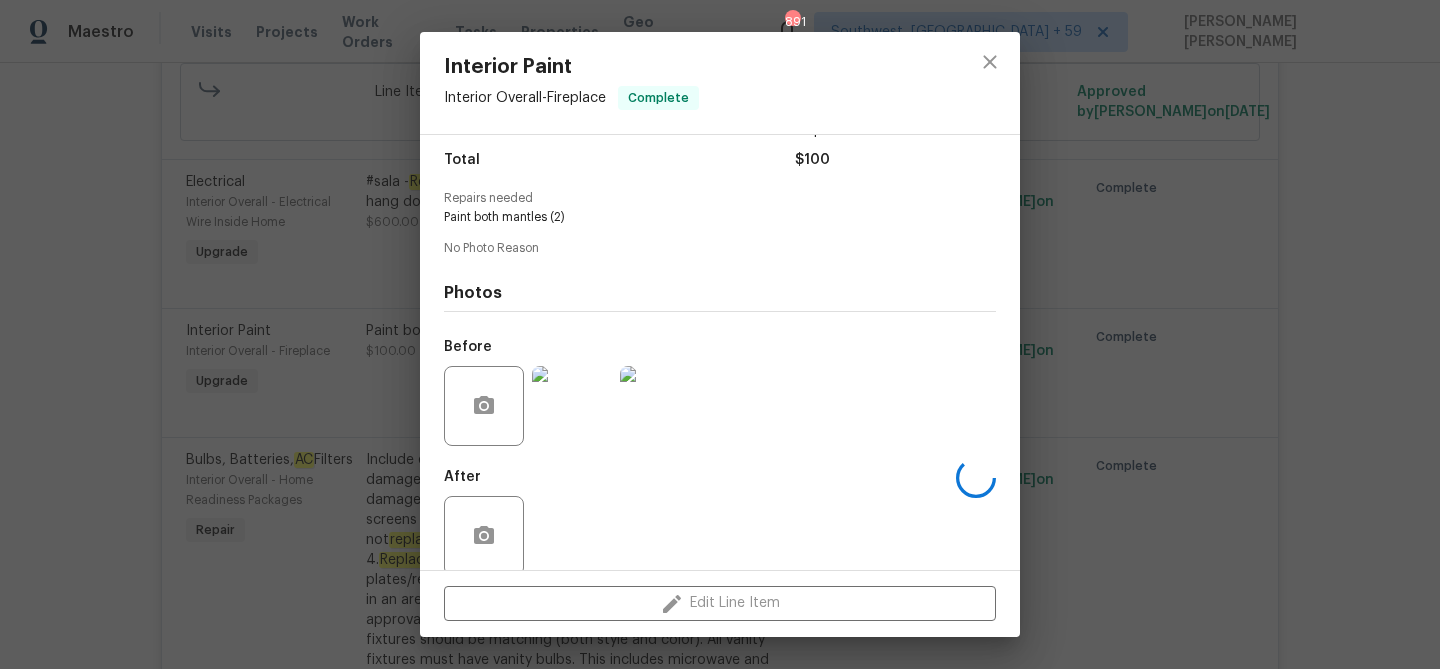 scroll, scrollTop: 184, scrollLeft: 0, axis: vertical 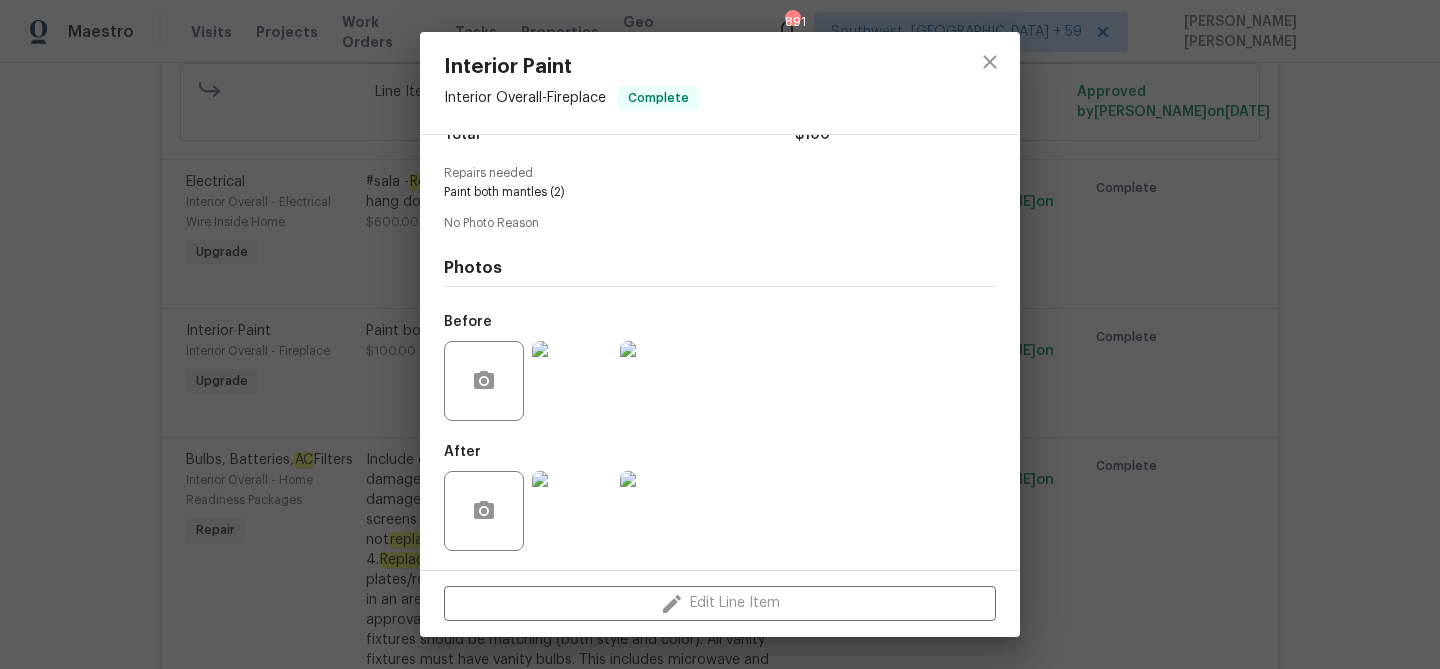 click on "Interior Paint Interior Overall  -  Fireplace Complete Vendor Reno Designs LLC Account Category Renovations Cost $50 x 2 count $100 Labor $0 Total $100 Repairs needed Paint both mantles (2) No Photo Reason   Photos Before After  Edit Line Item" at bounding box center (720, 334) 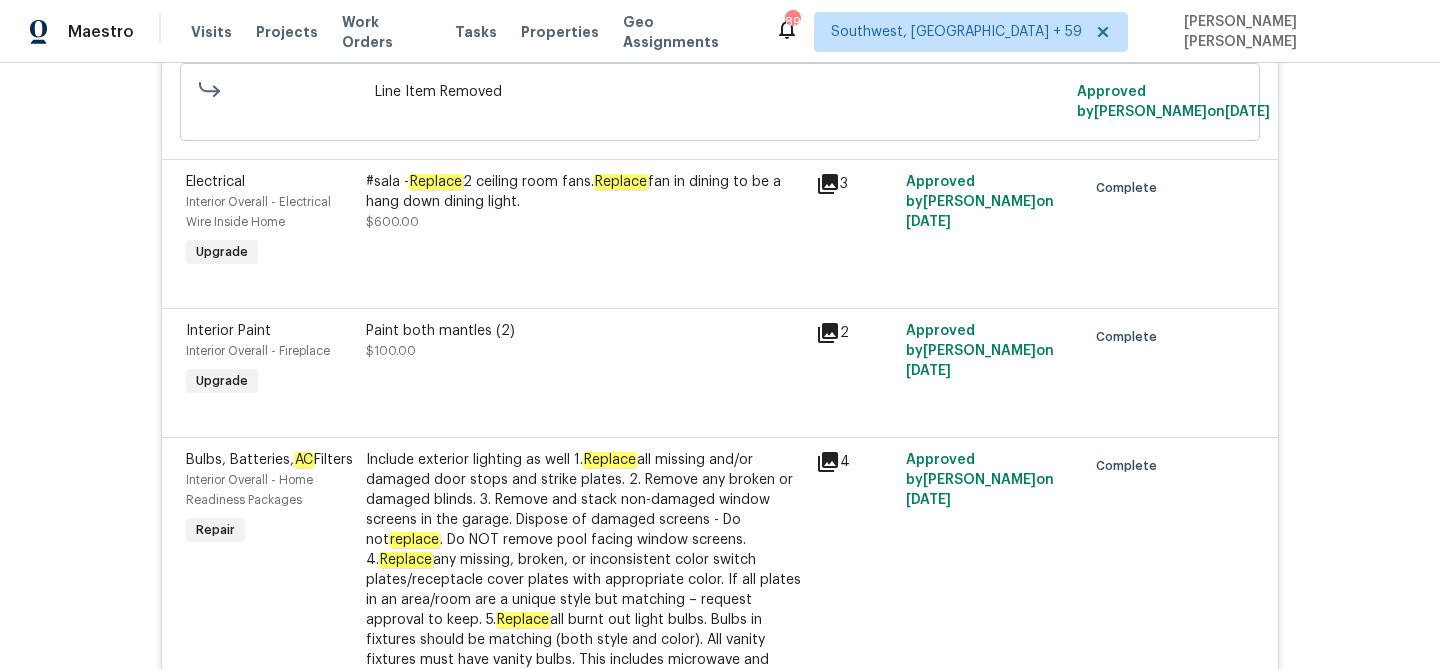 scroll, scrollTop: 4325, scrollLeft: 0, axis: vertical 